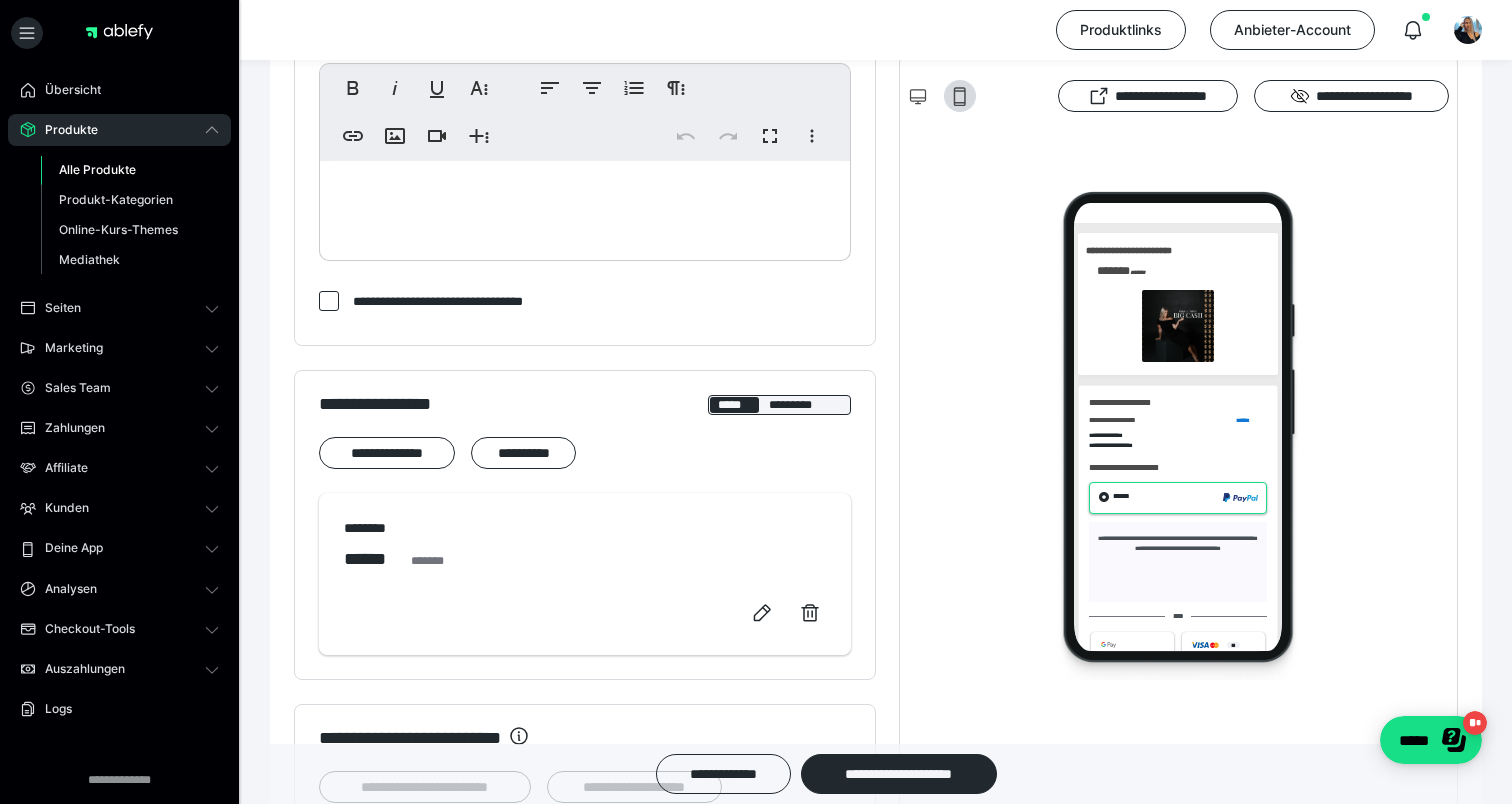 scroll, scrollTop: 0, scrollLeft: 0, axis: both 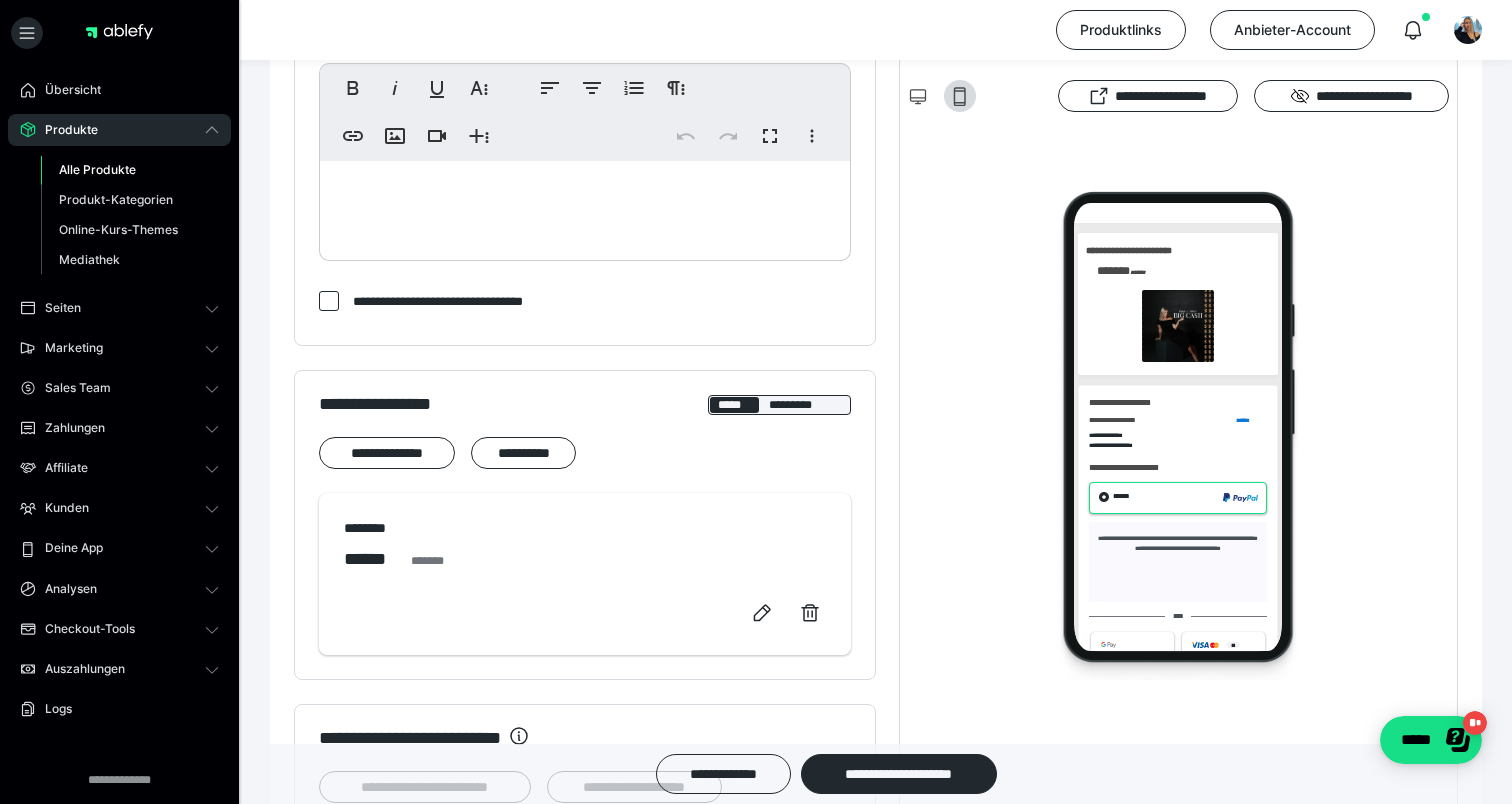 click on "Alle Produkte" at bounding box center (97, 169) 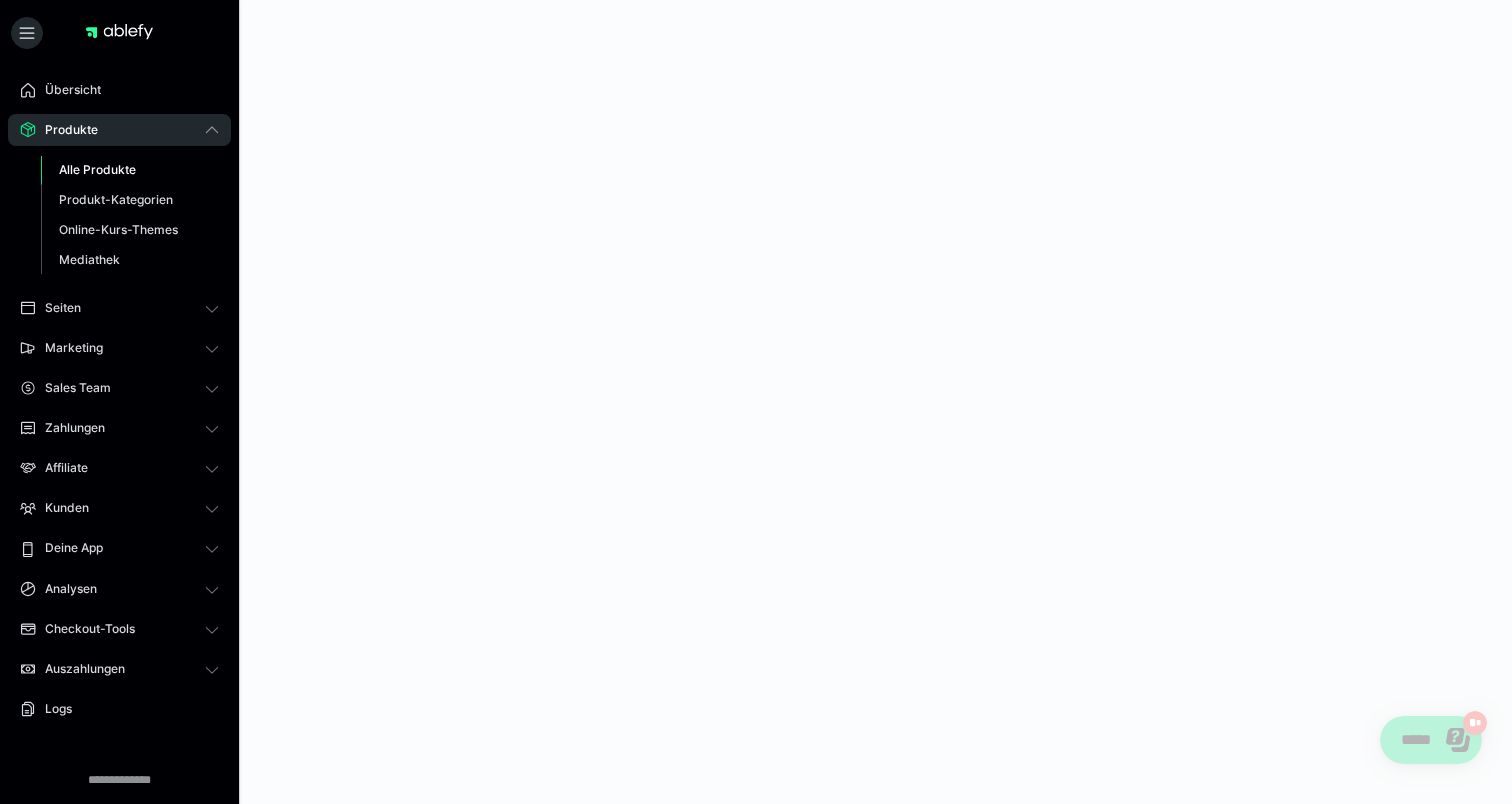 scroll, scrollTop: 0, scrollLeft: 0, axis: both 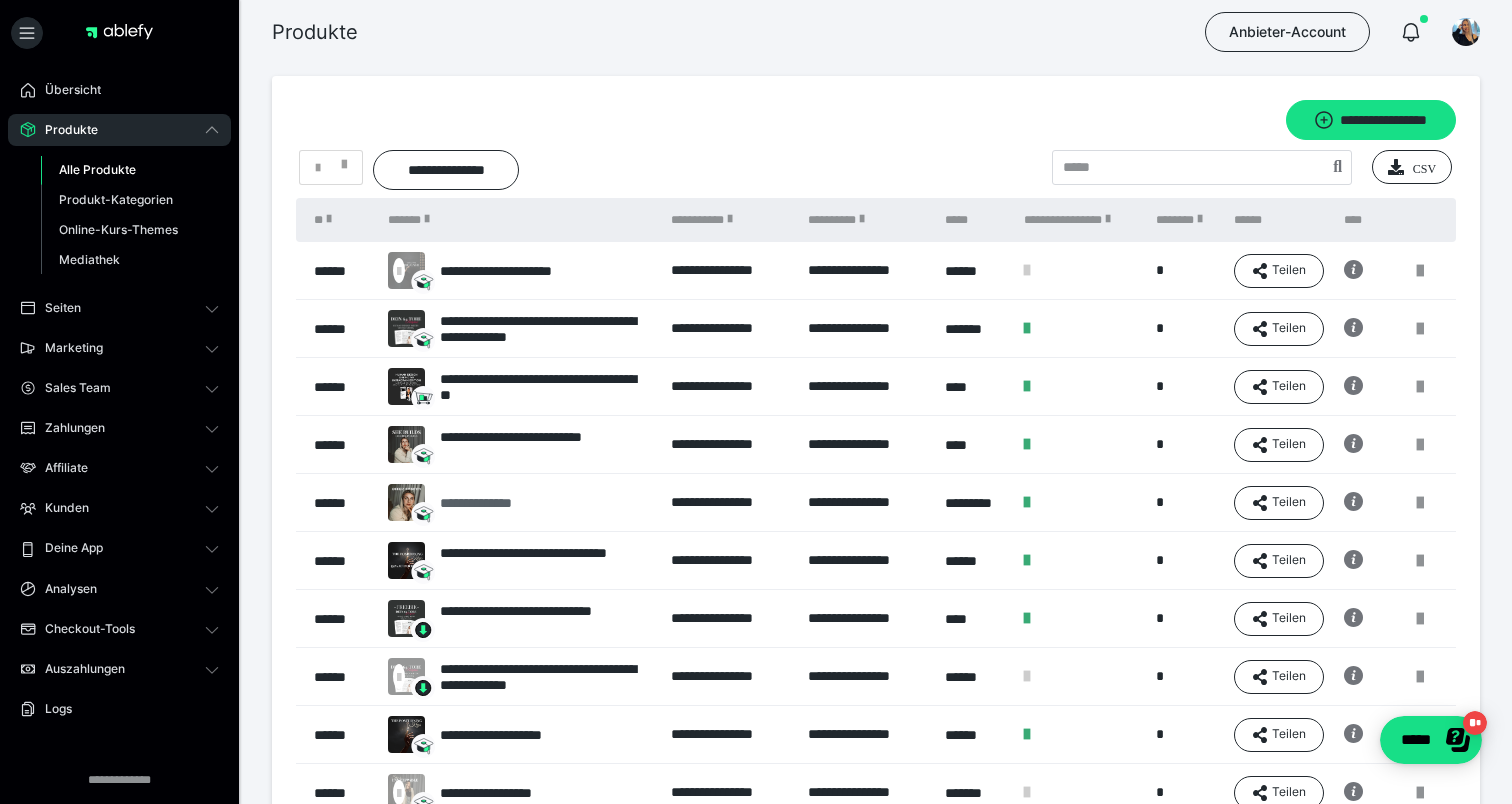 click on "**********" at bounding box center (496, 503) 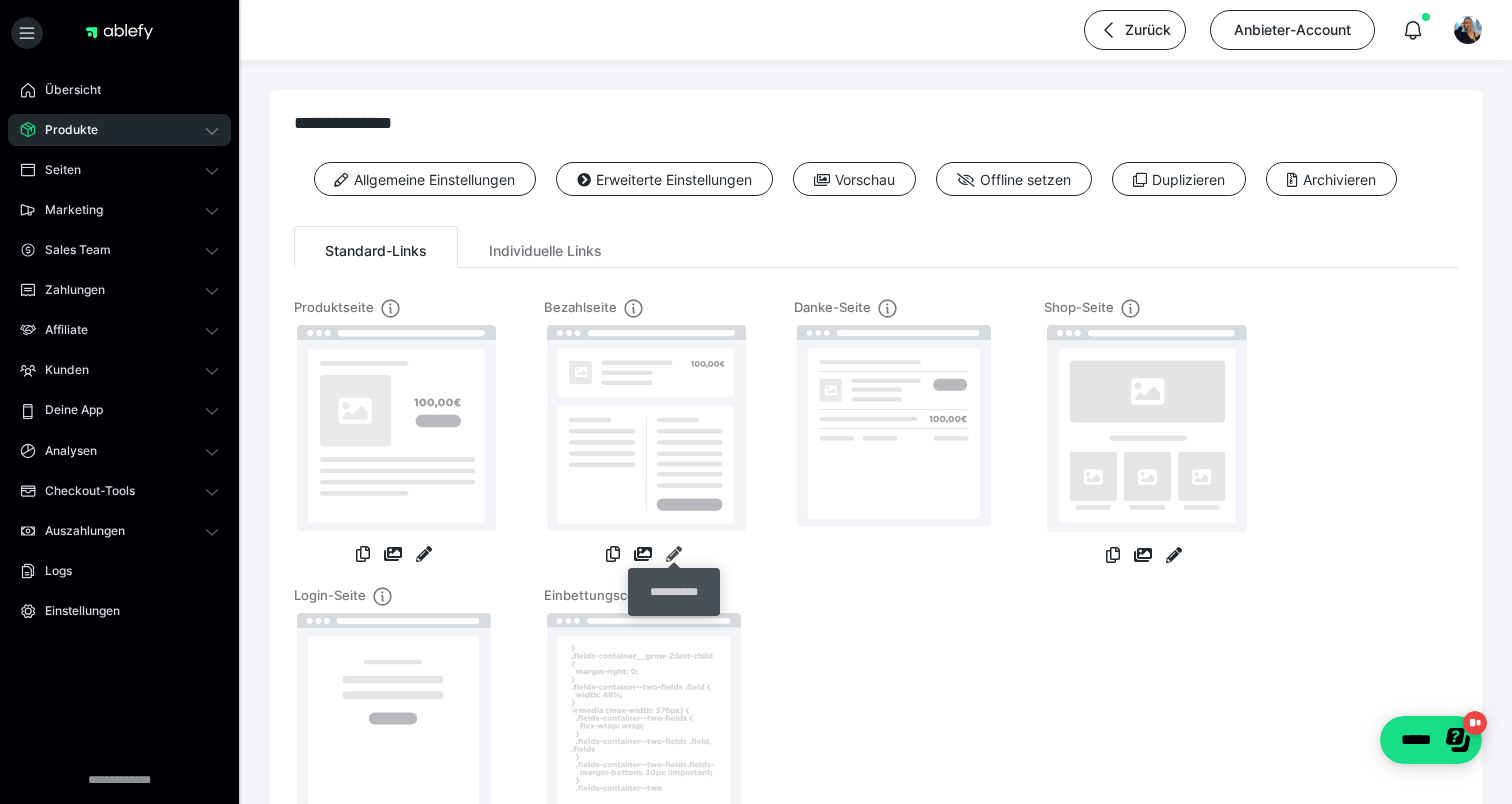 click at bounding box center [674, 554] 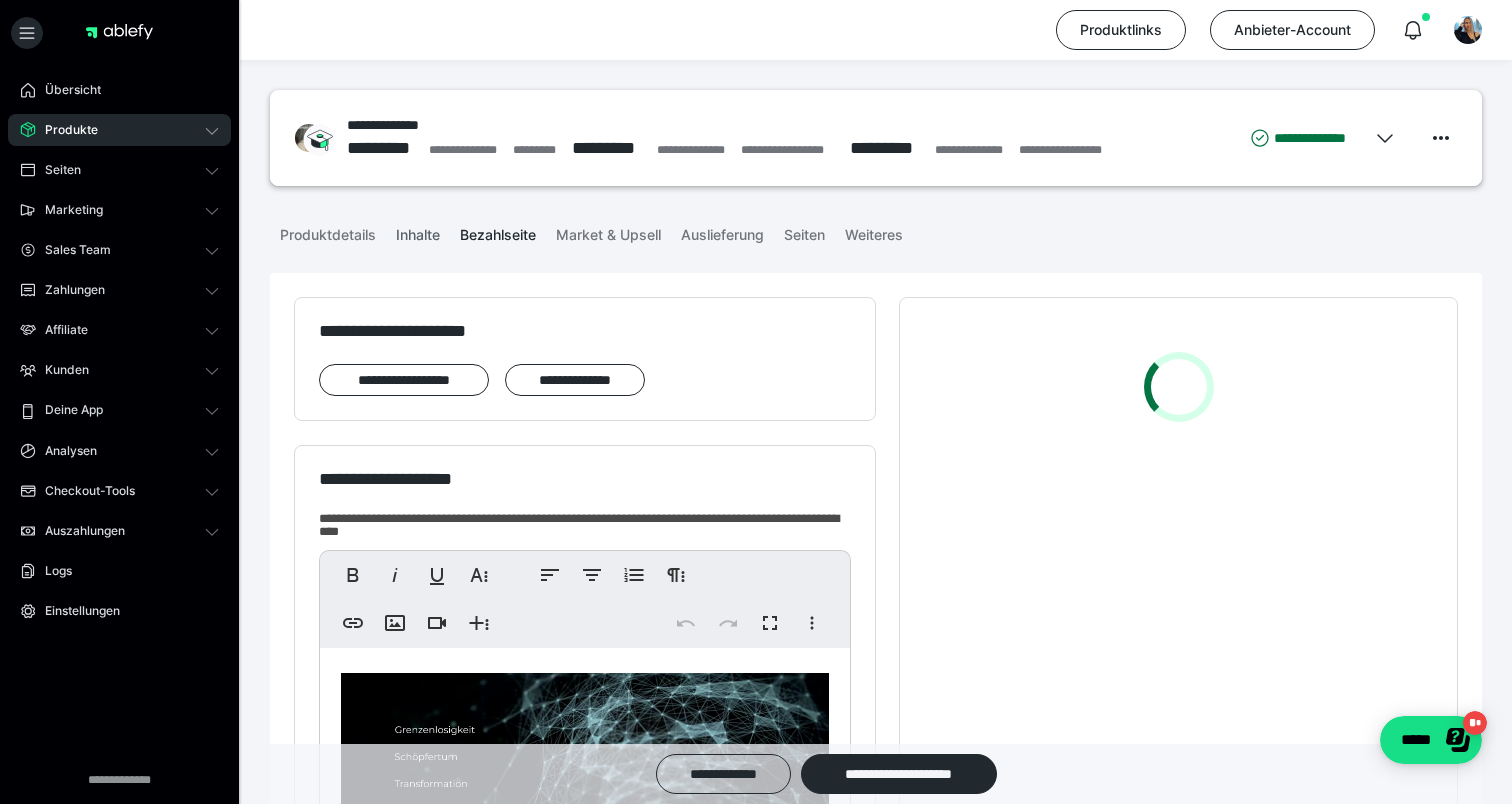 click on "Inhalte" at bounding box center (418, 231) 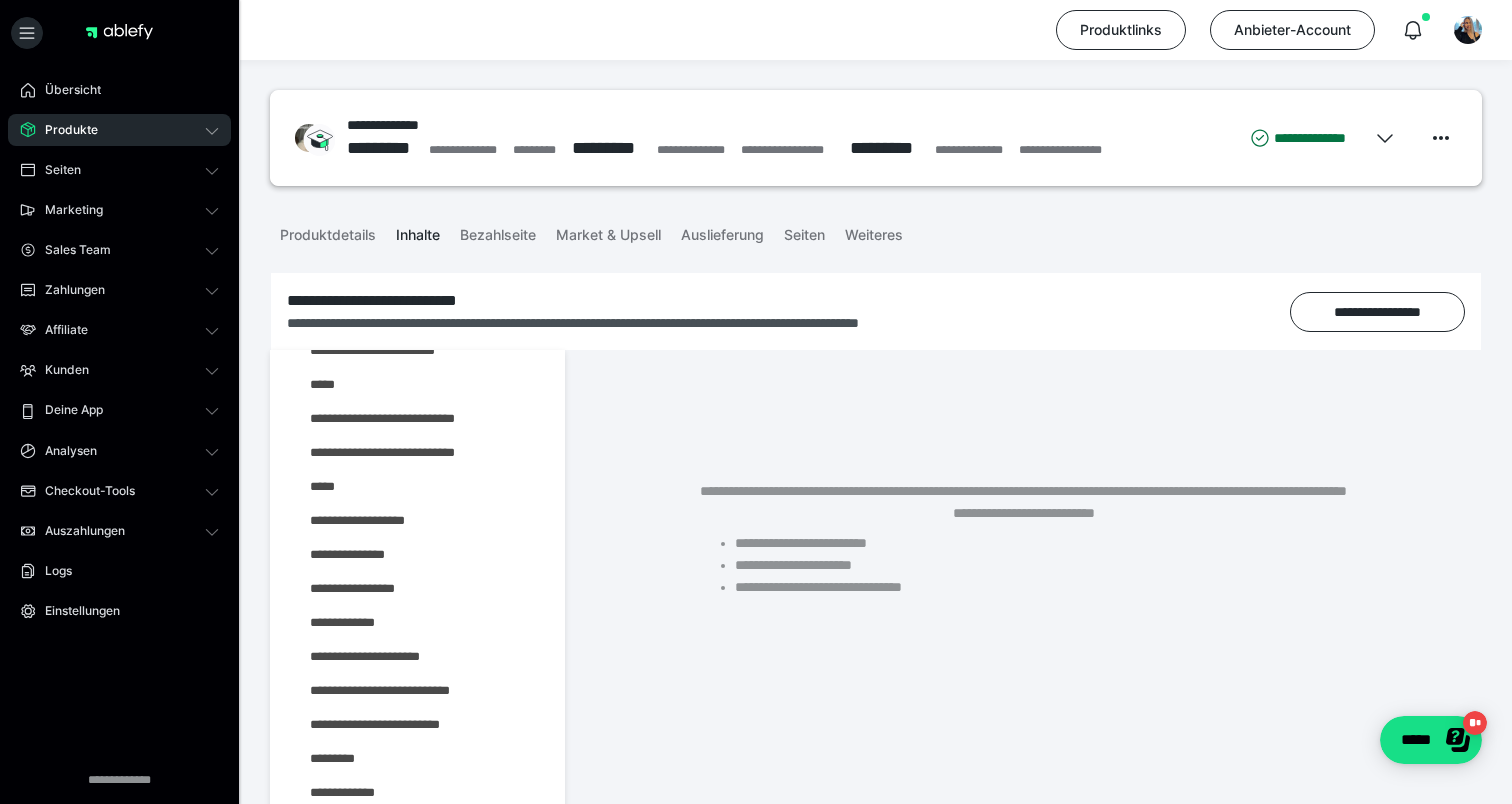 scroll, scrollTop: 457, scrollLeft: 0, axis: vertical 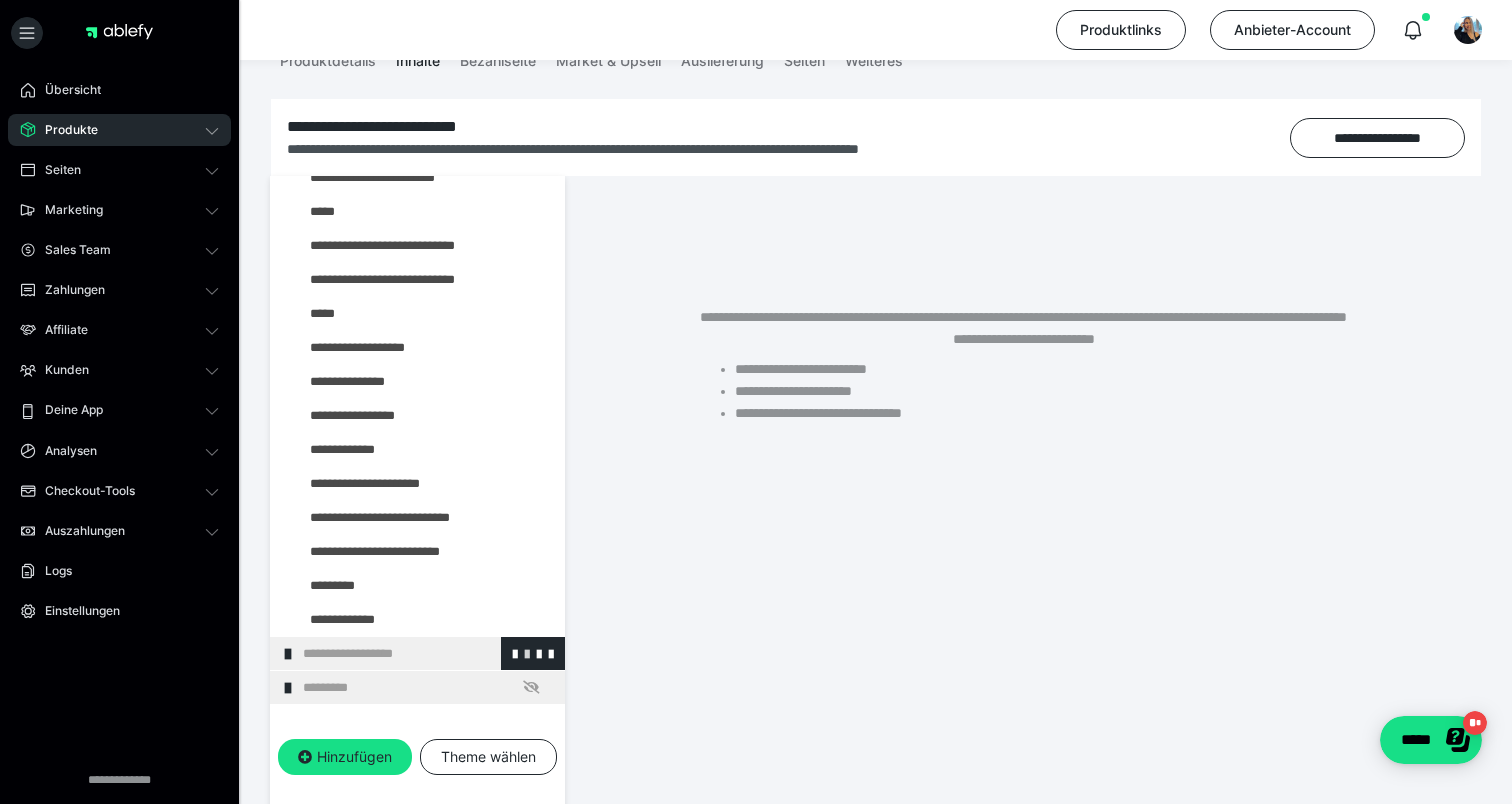 click at bounding box center (527, 653) 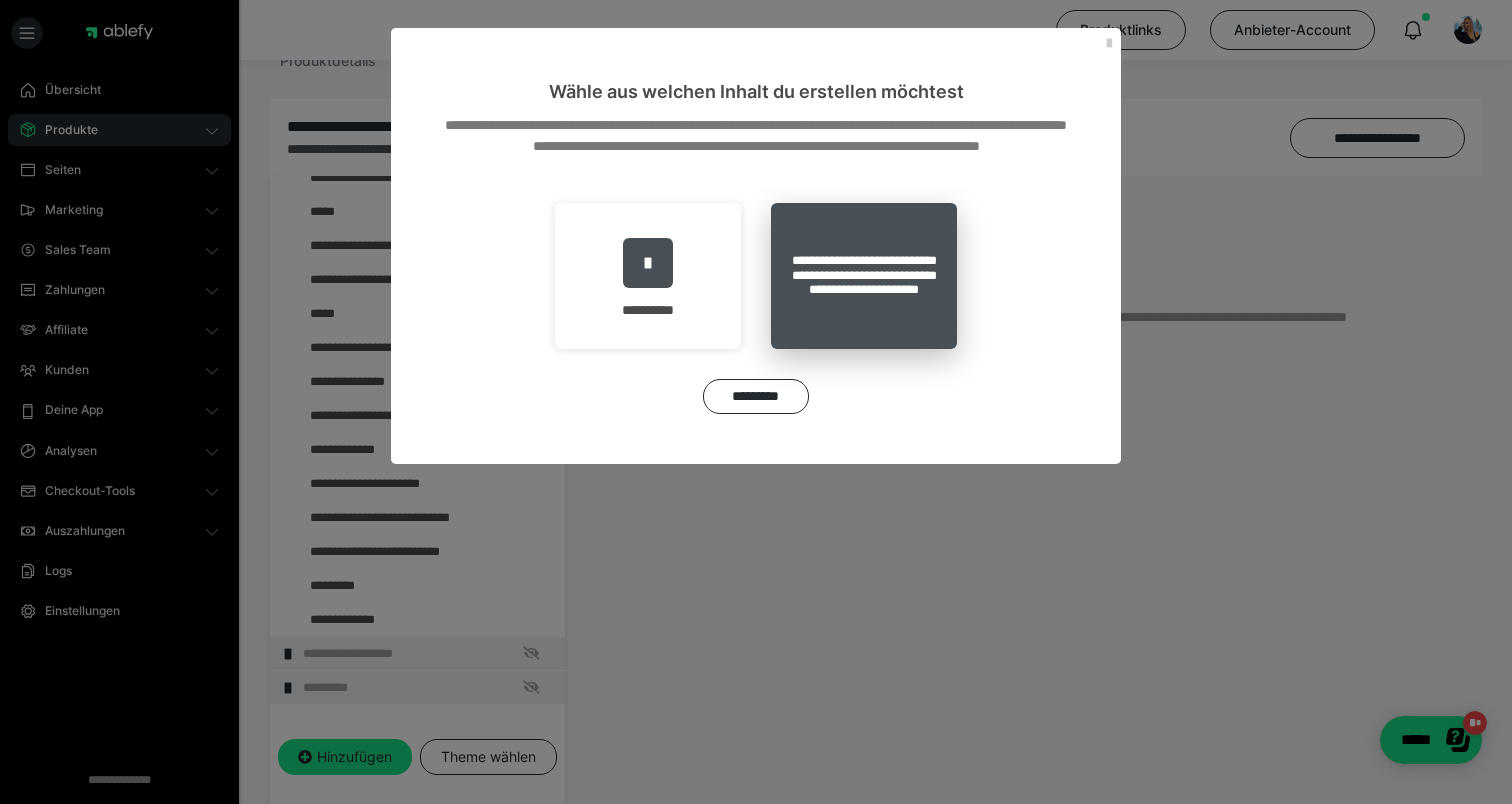 click on "**********" at bounding box center (864, 276) 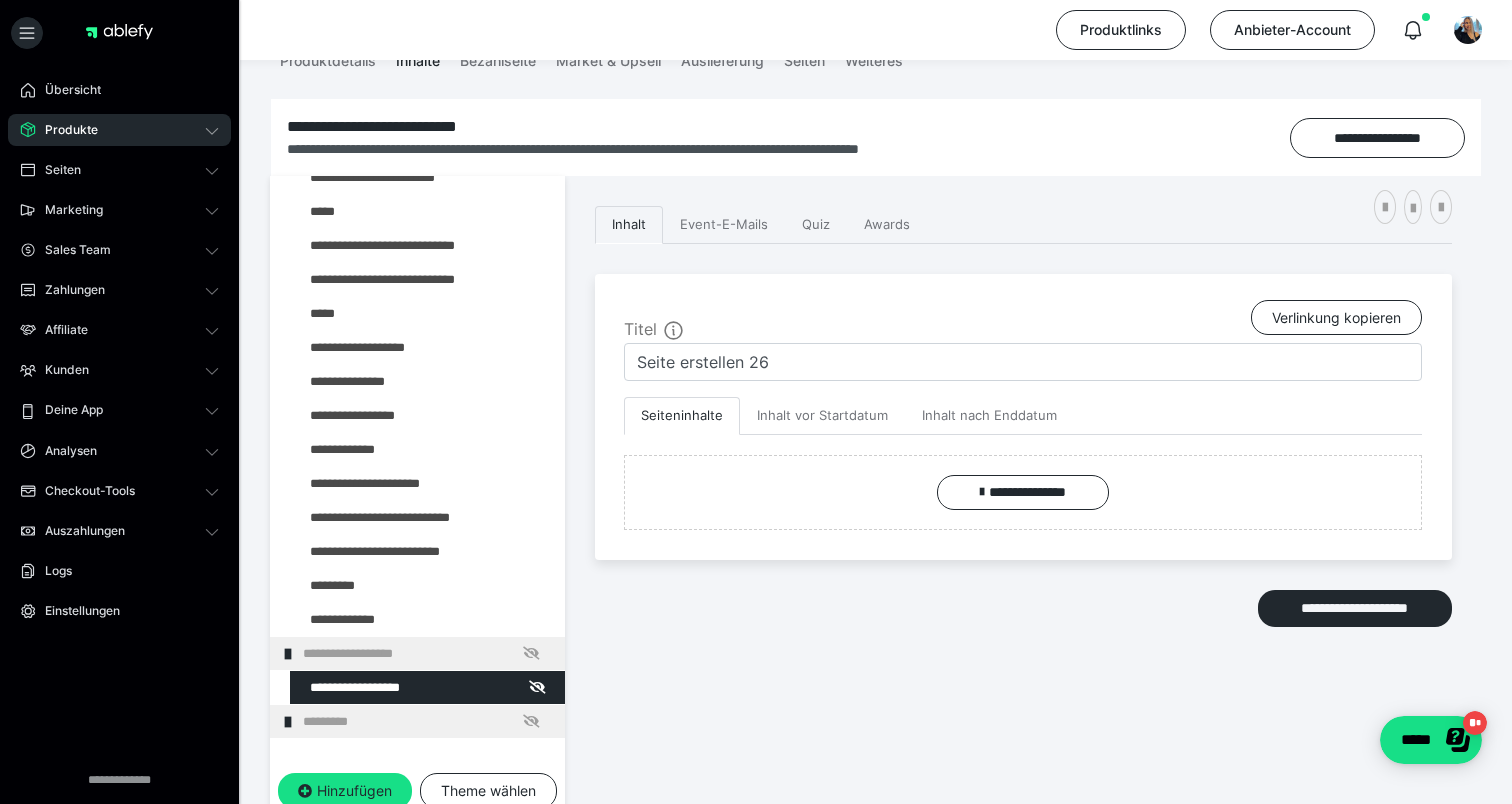 scroll, scrollTop: 251, scrollLeft: 0, axis: vertical 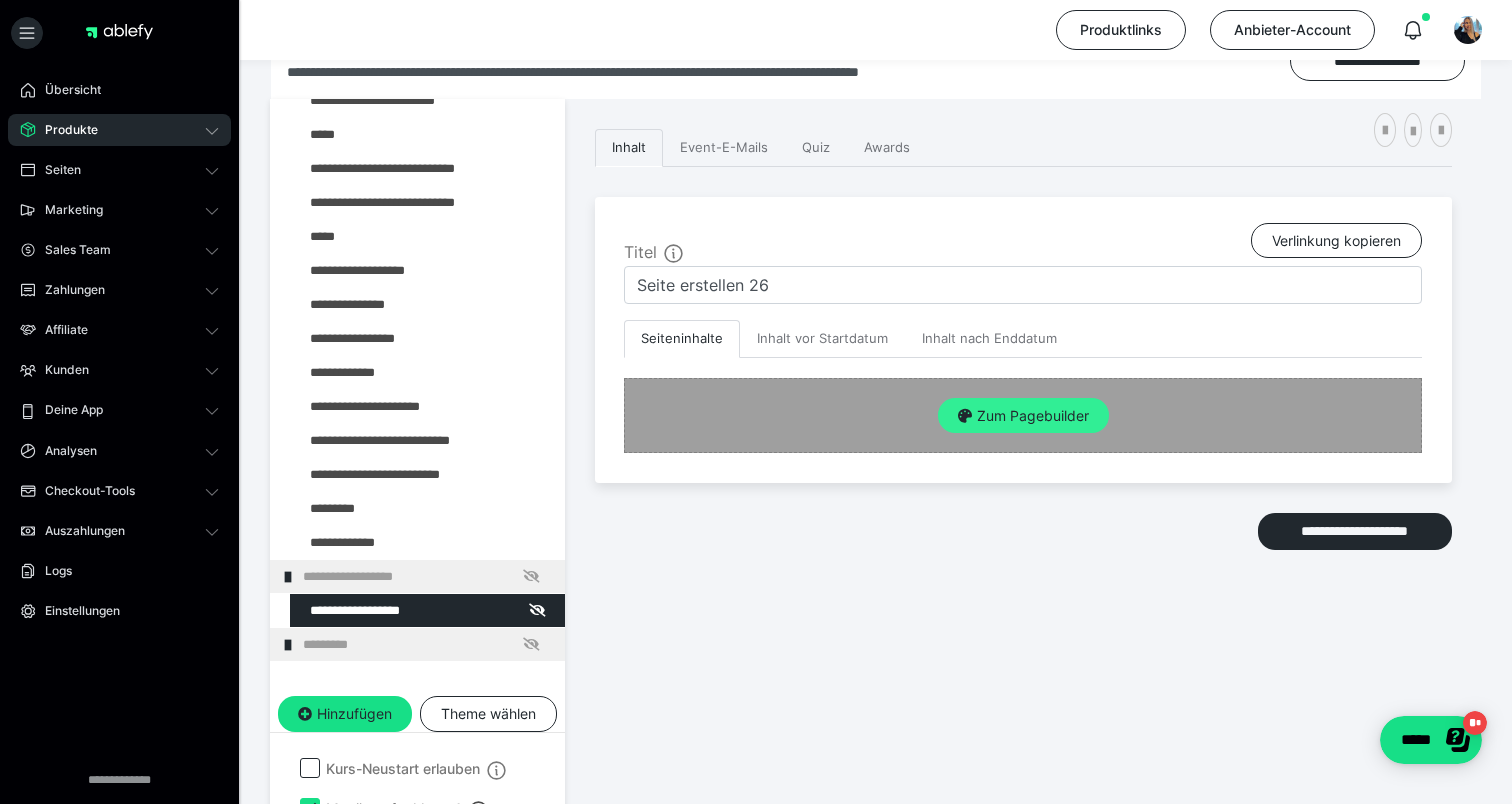 click at bounding box center [965, 416] 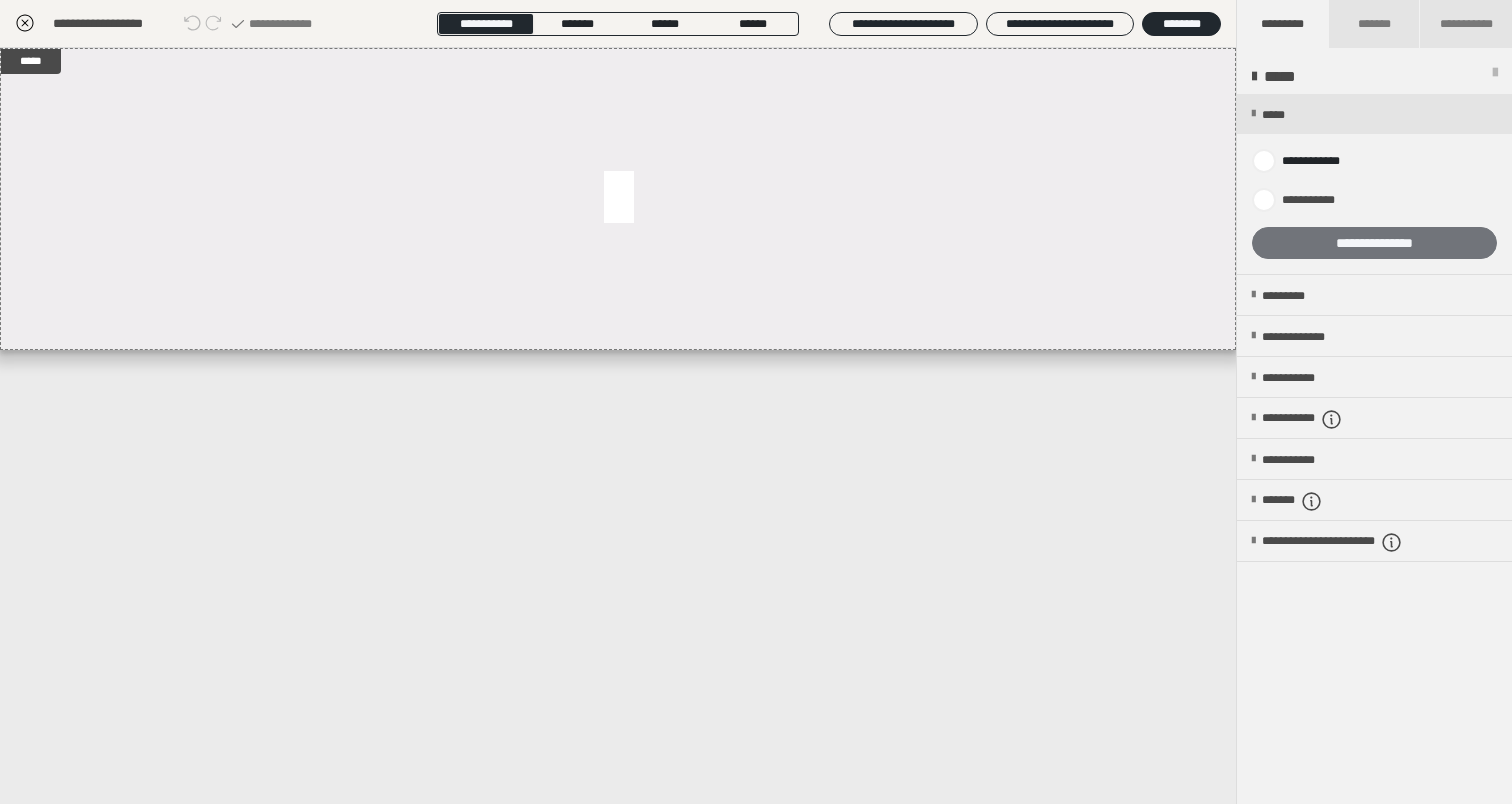 click on "**********" at bounding box center [1374, 243] 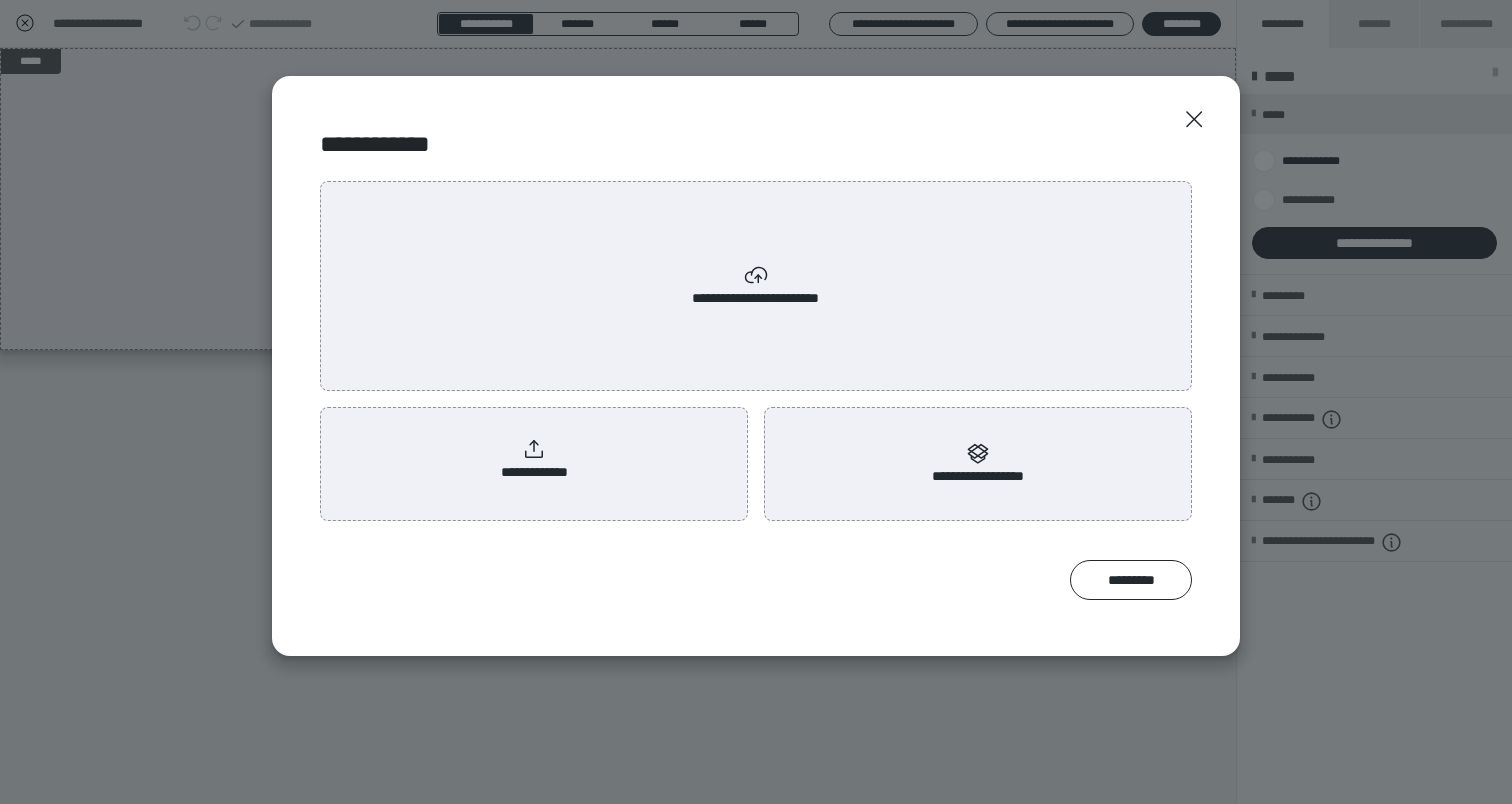 click on "**********" at bounding box center (534, 460) 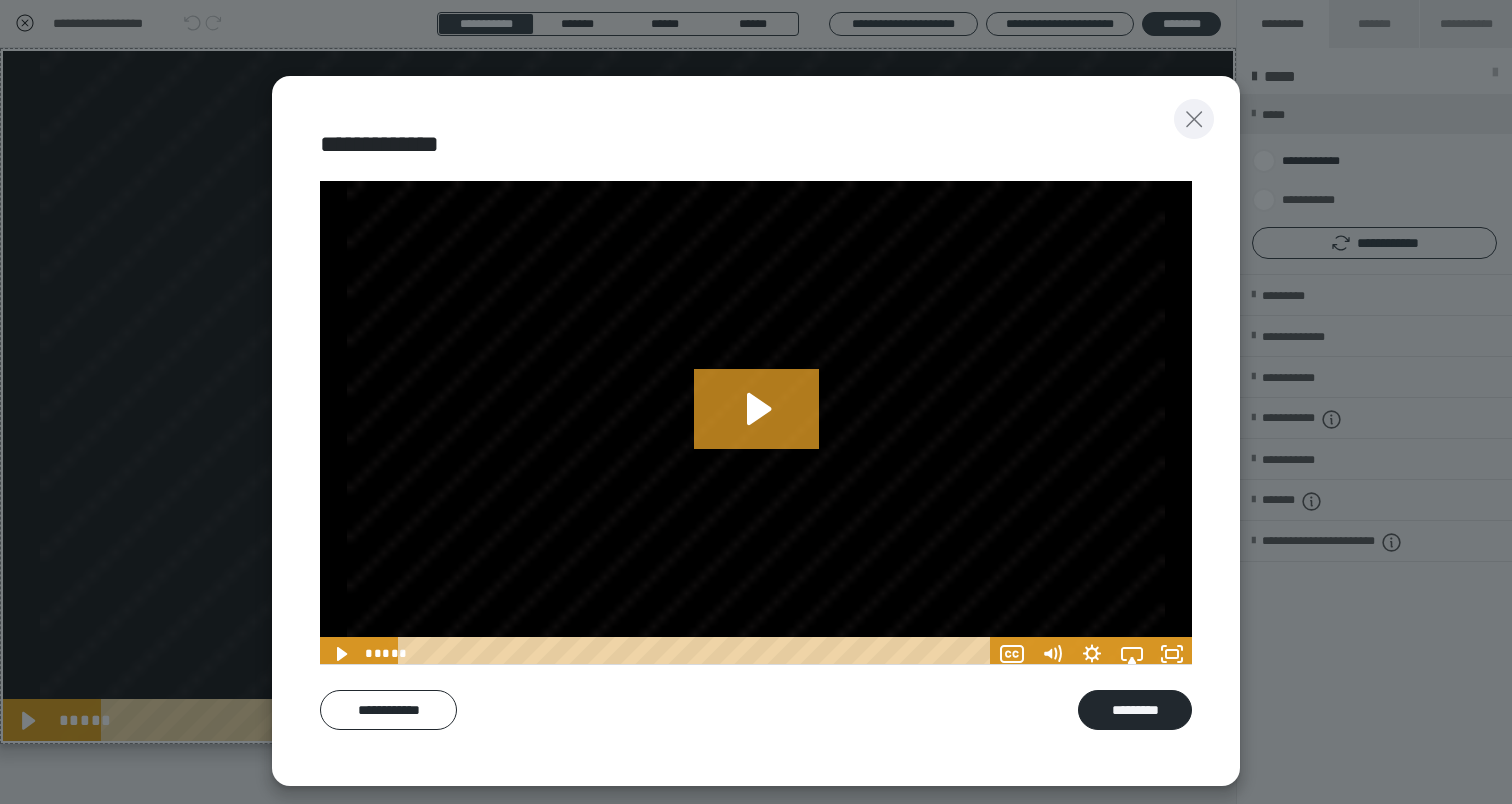 click 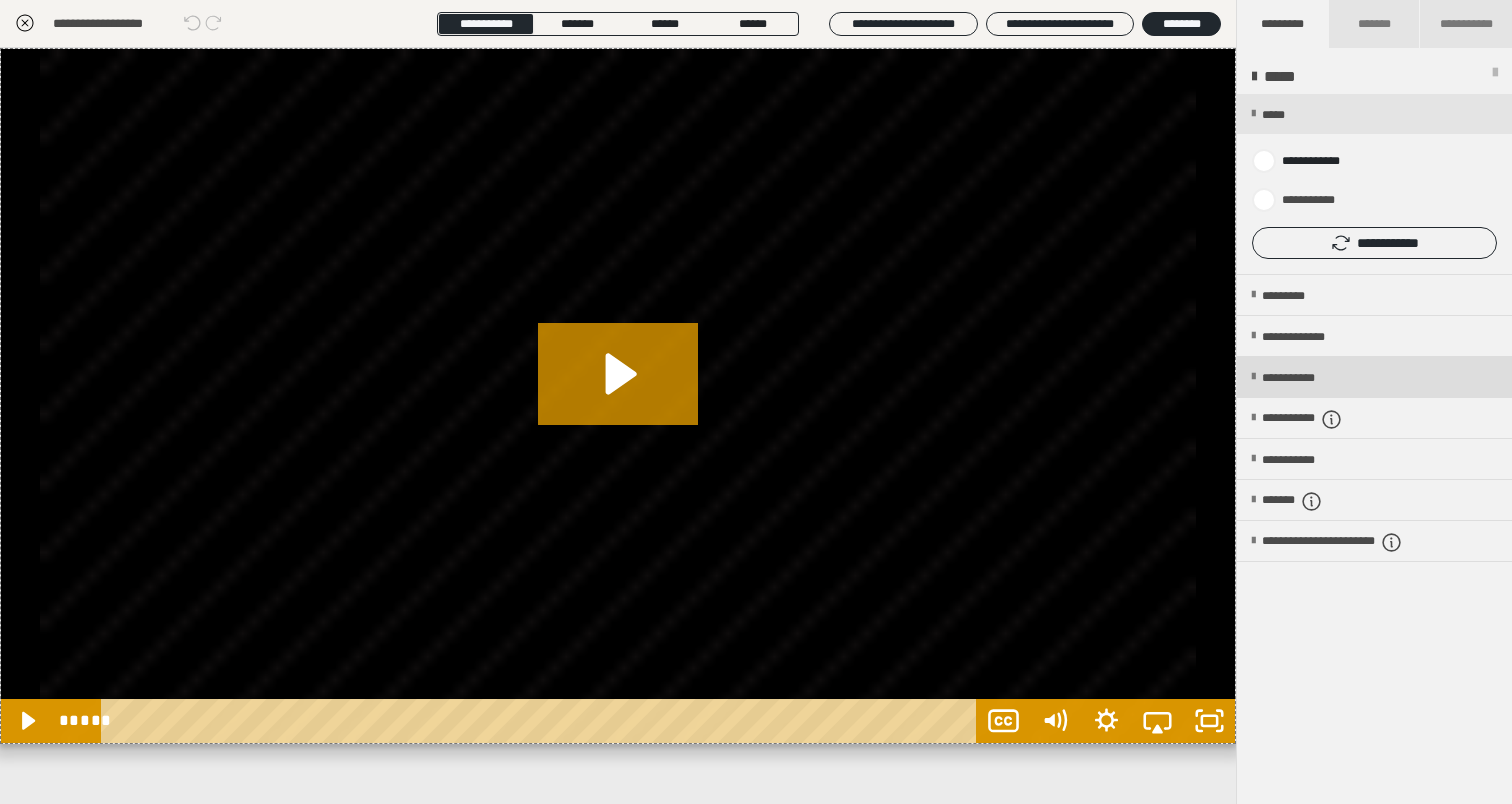 click on "**********" at bounding box center (1306, 378) 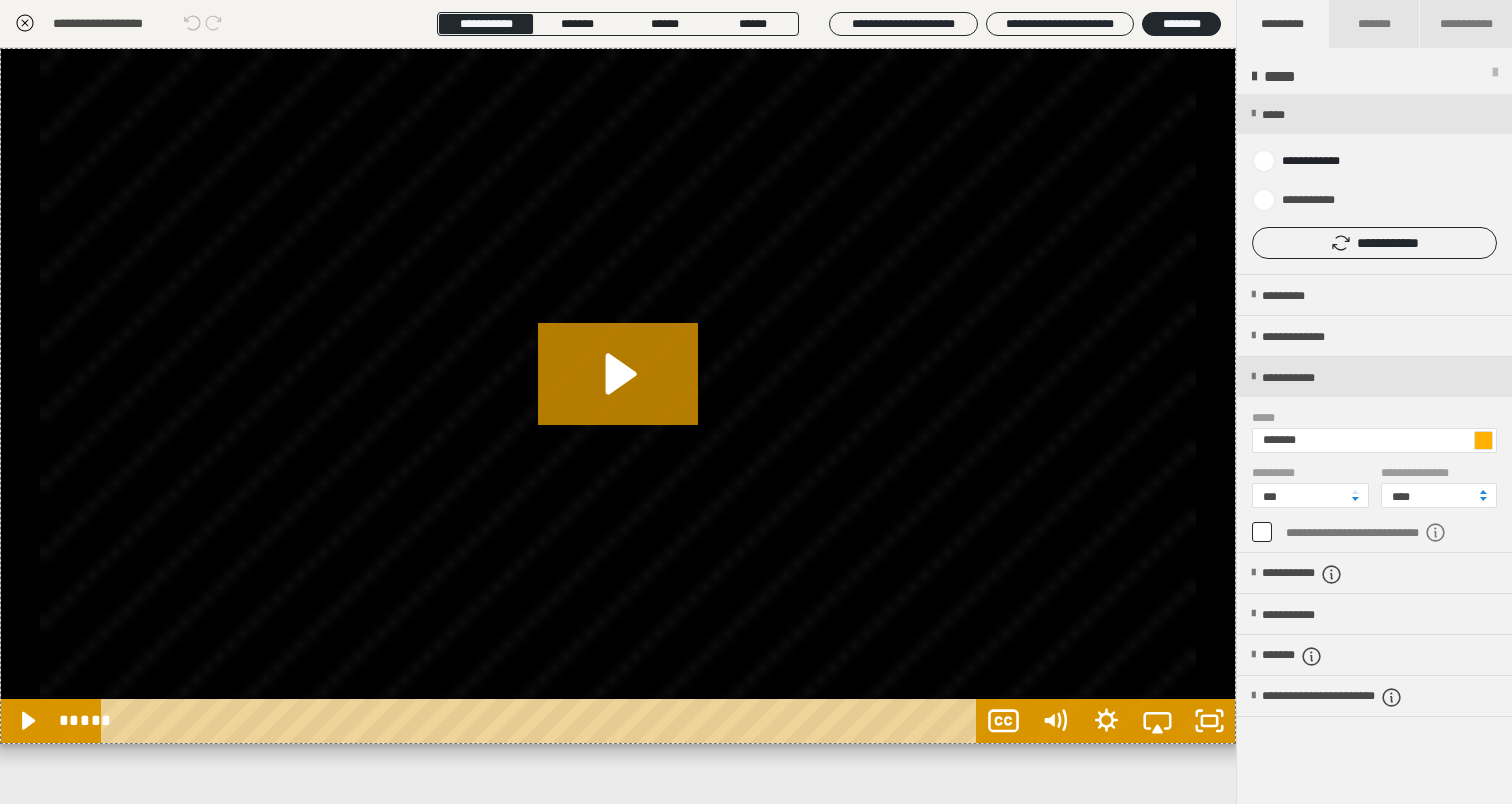 click at bounding box center (1483, 440) 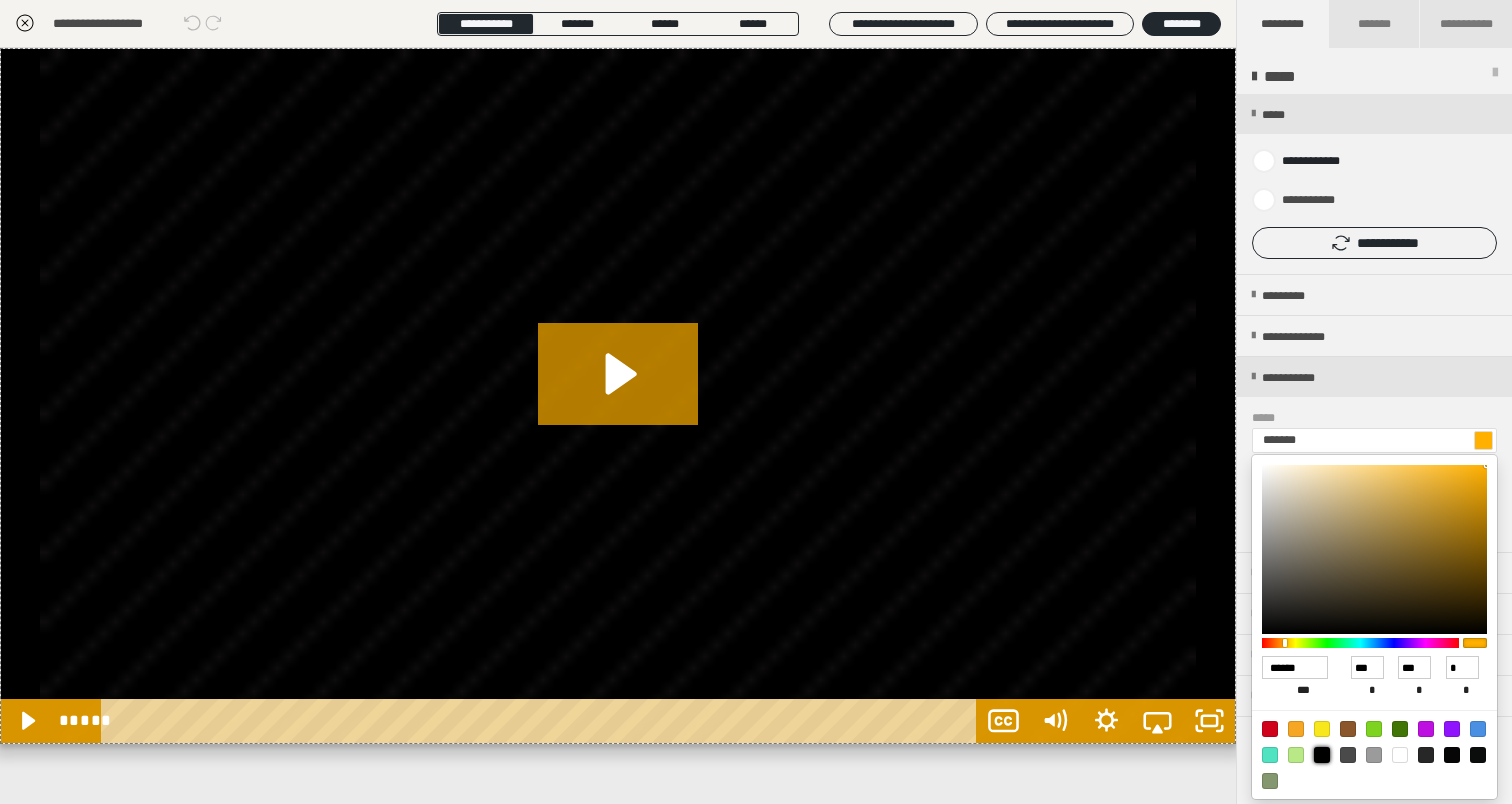 click at bounding box center (1322, 755) 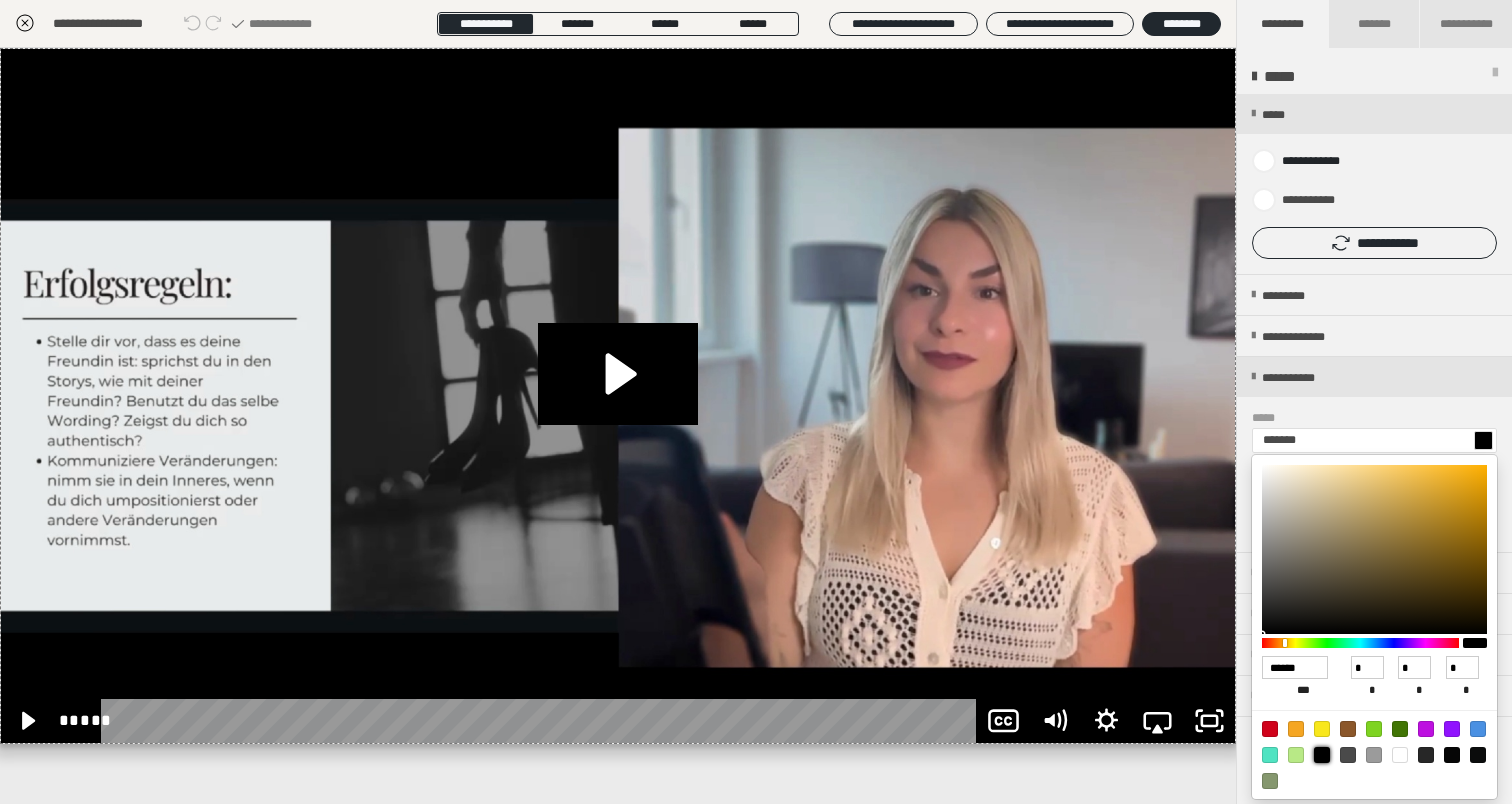 click at bounding box center [756, 402] 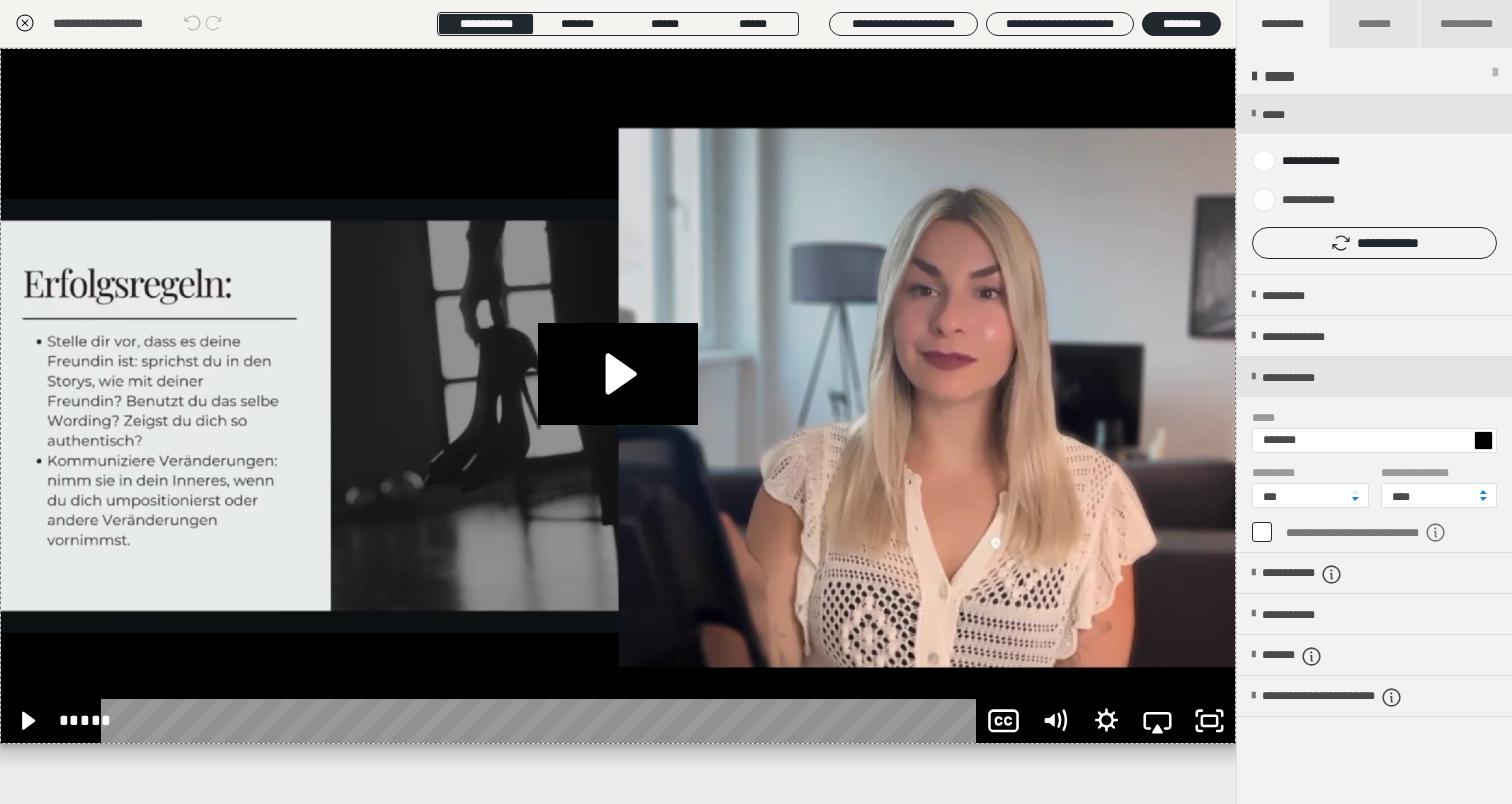click 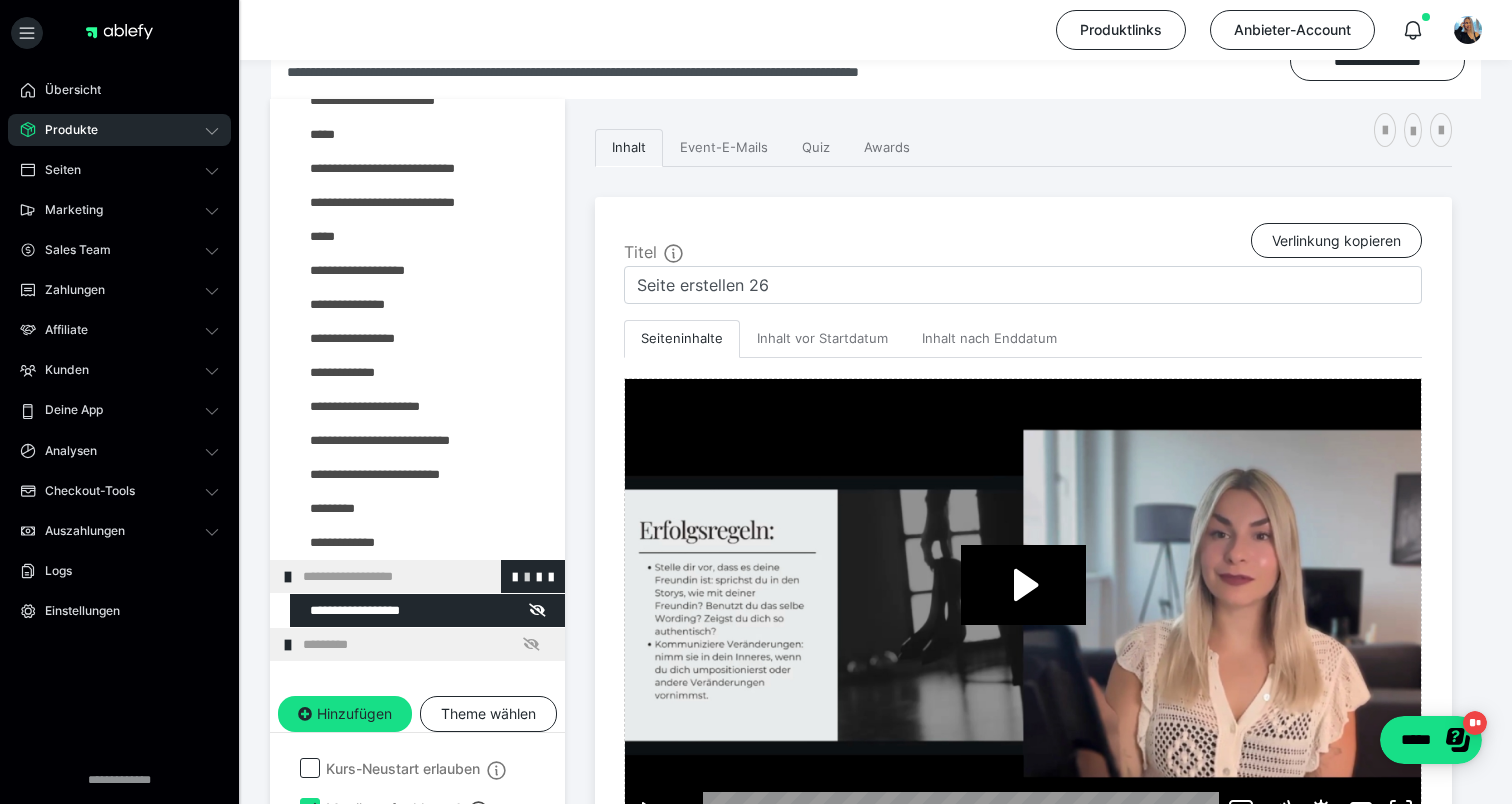 click at bounding box center [527, 576] 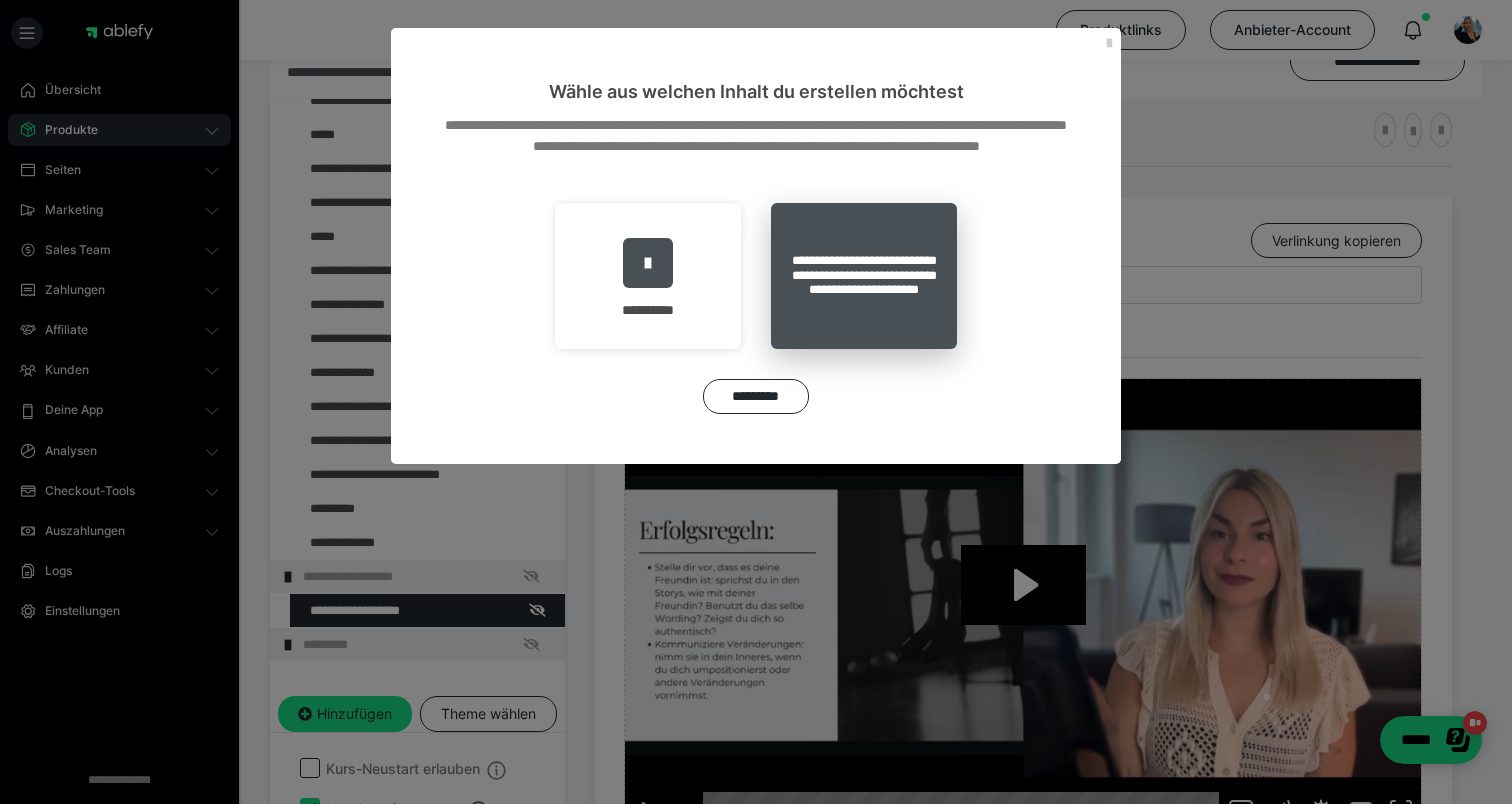 click on "**********" at bounding box center [864, 276] 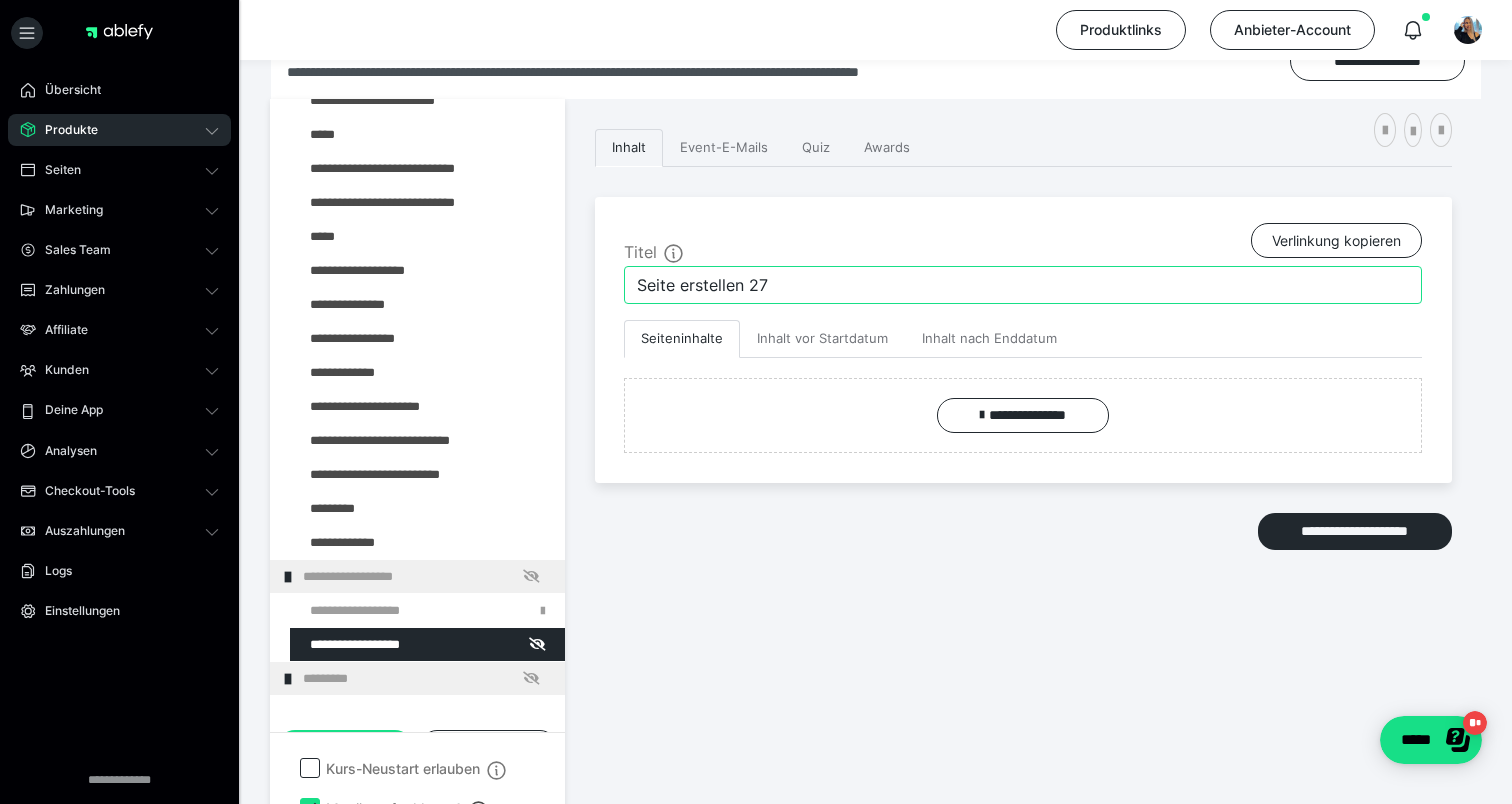 drag, startPoint x: 784, startPoint y: 269, endPoint x: 599, endPoint y: 267, distance: 185.0108 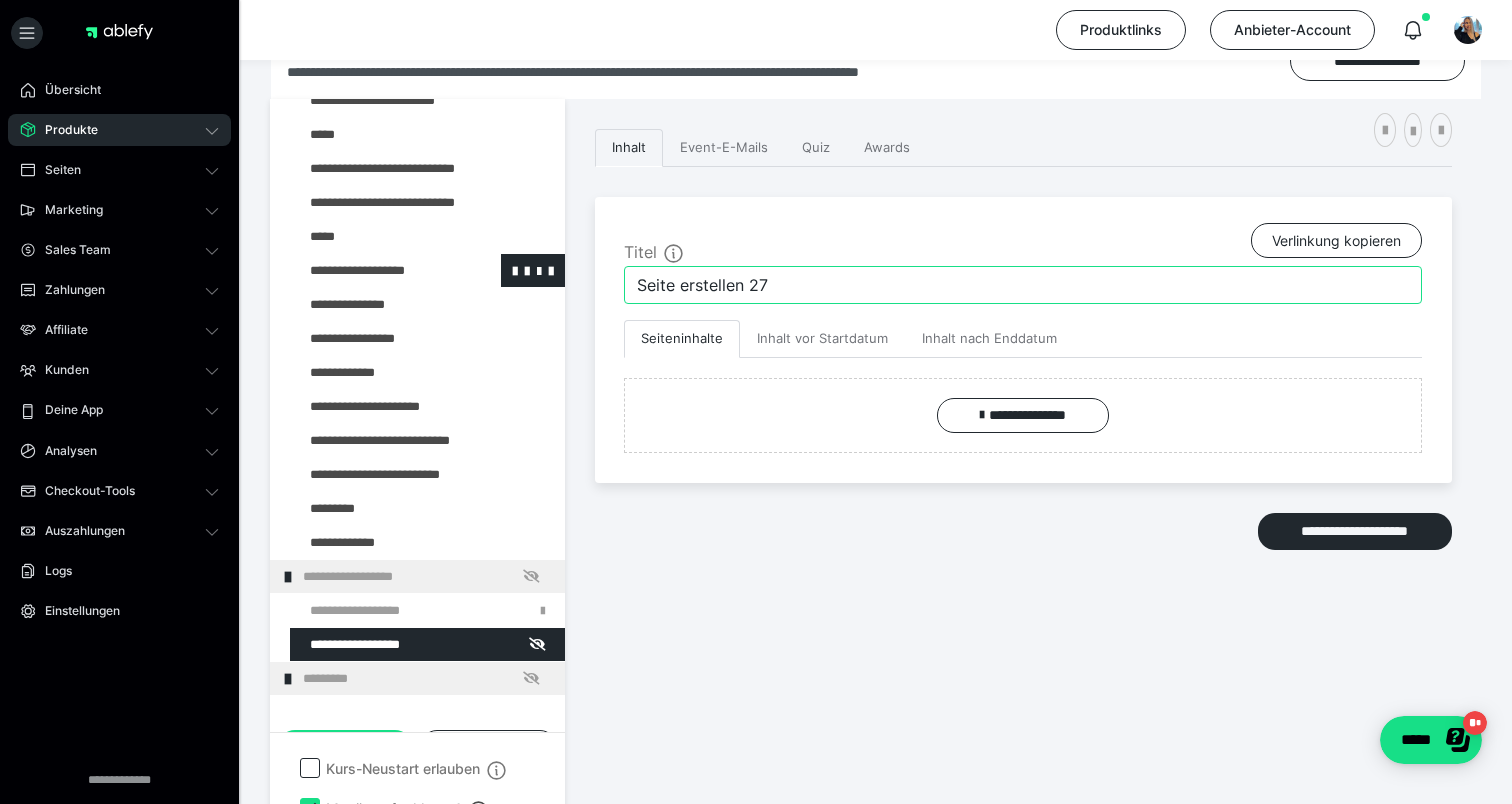 drag, startPoint x: 779, startPoint y: 292, endPoint x: 558, endPoint y: 282, distance: 221.22614 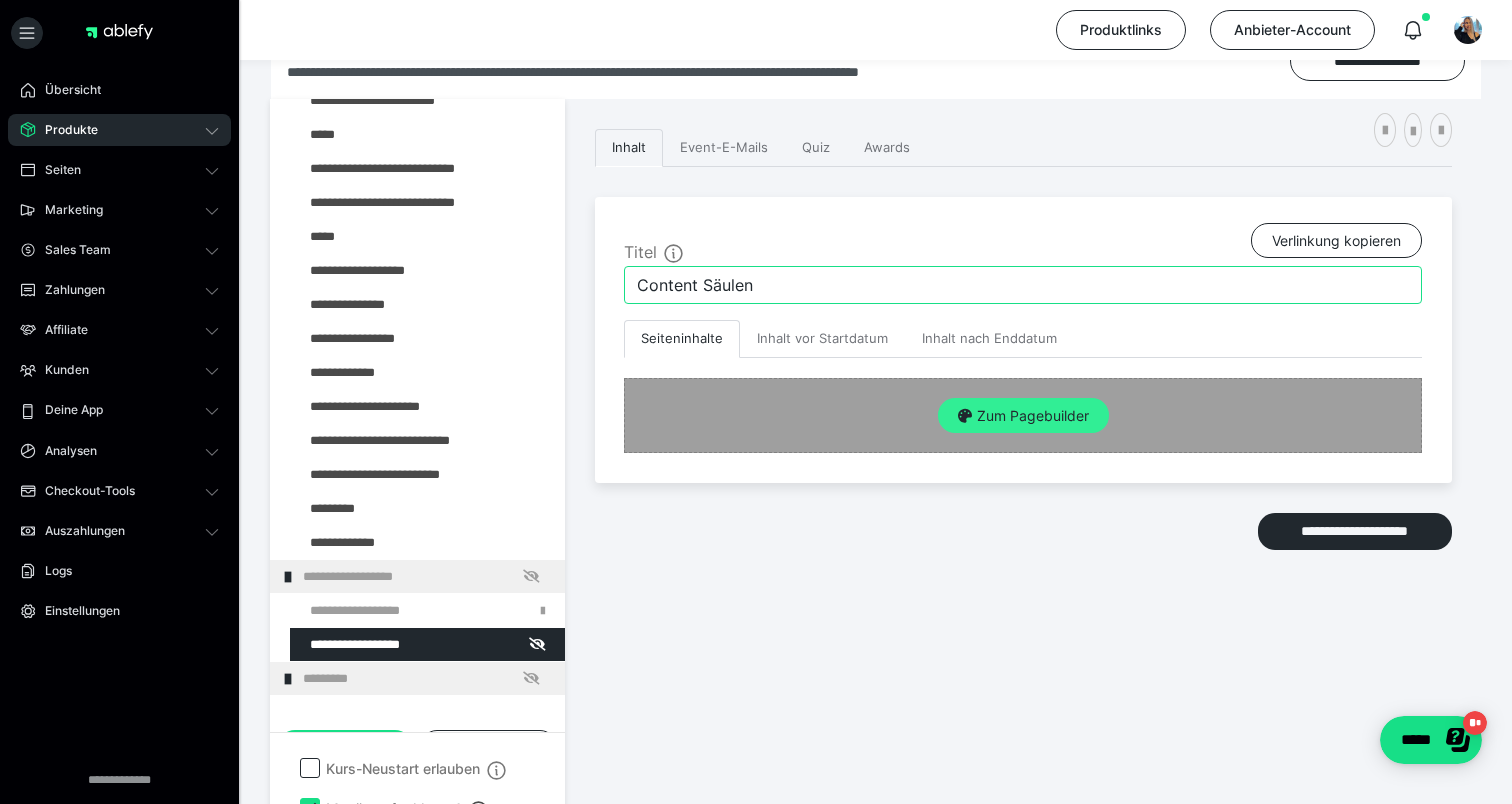 type on "Content Säulen" 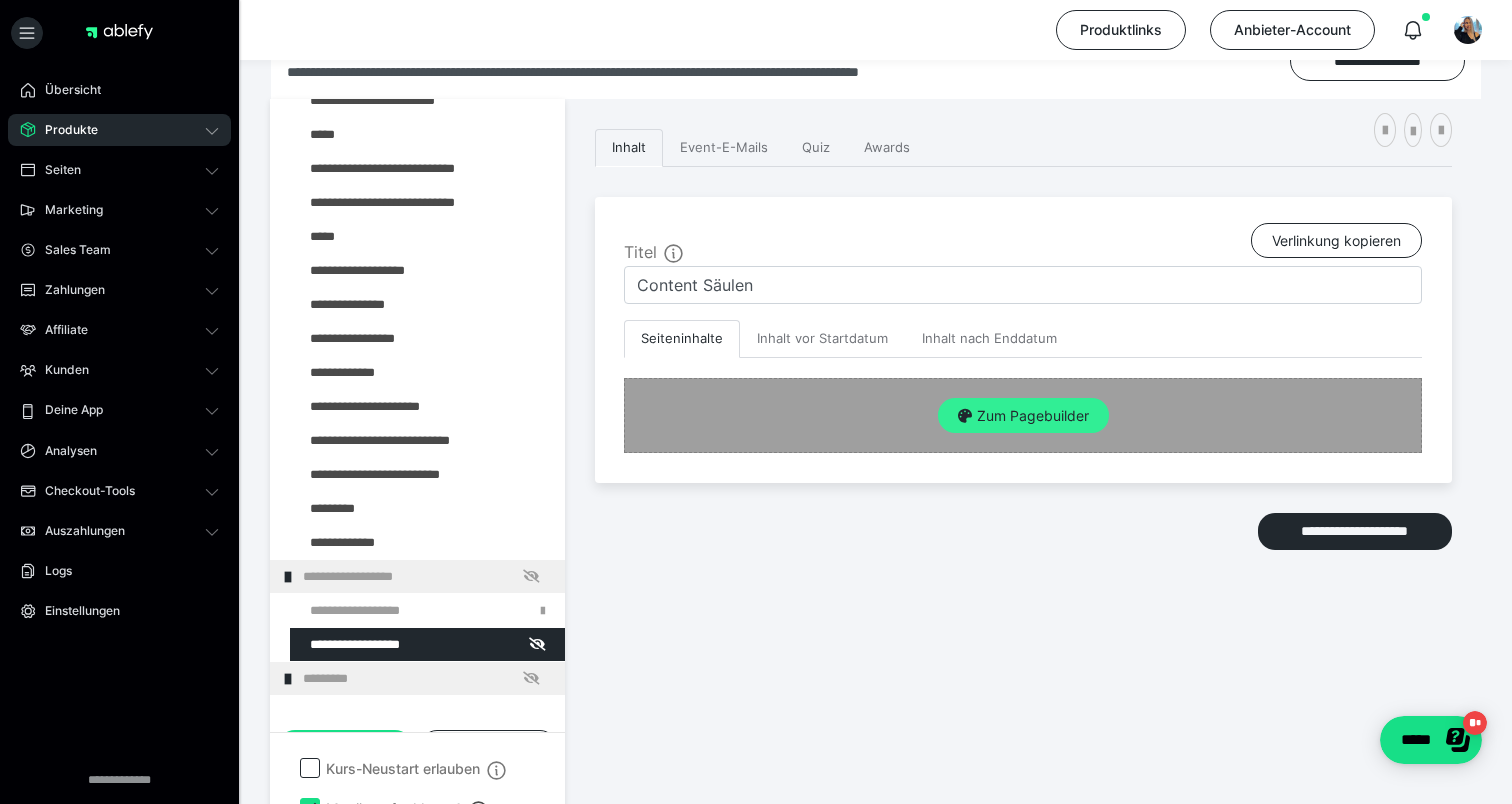 click on "Zum Pagebuilder" at bounding box center (1023, 416) 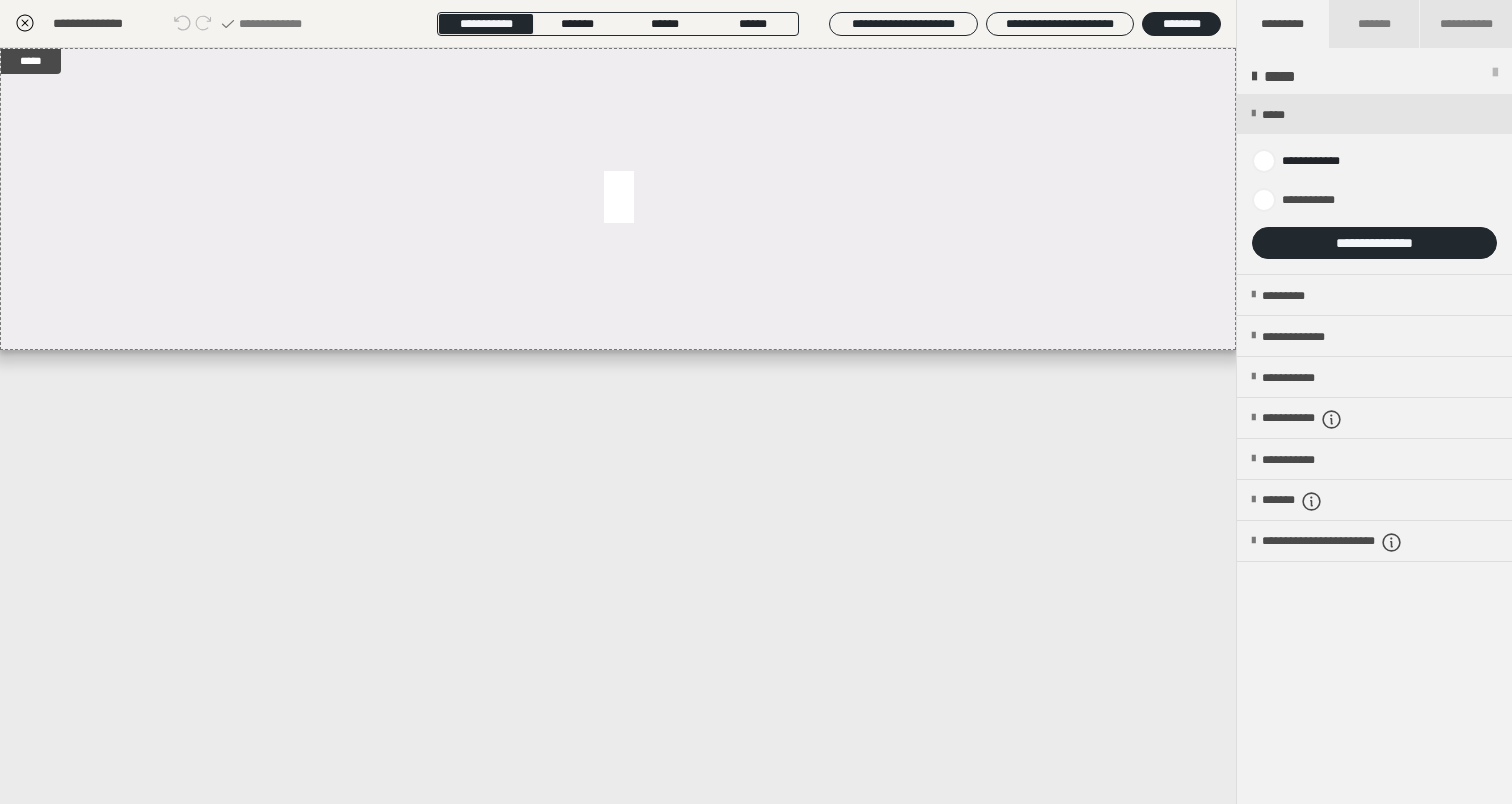 click at bounding box center [1374, 184] 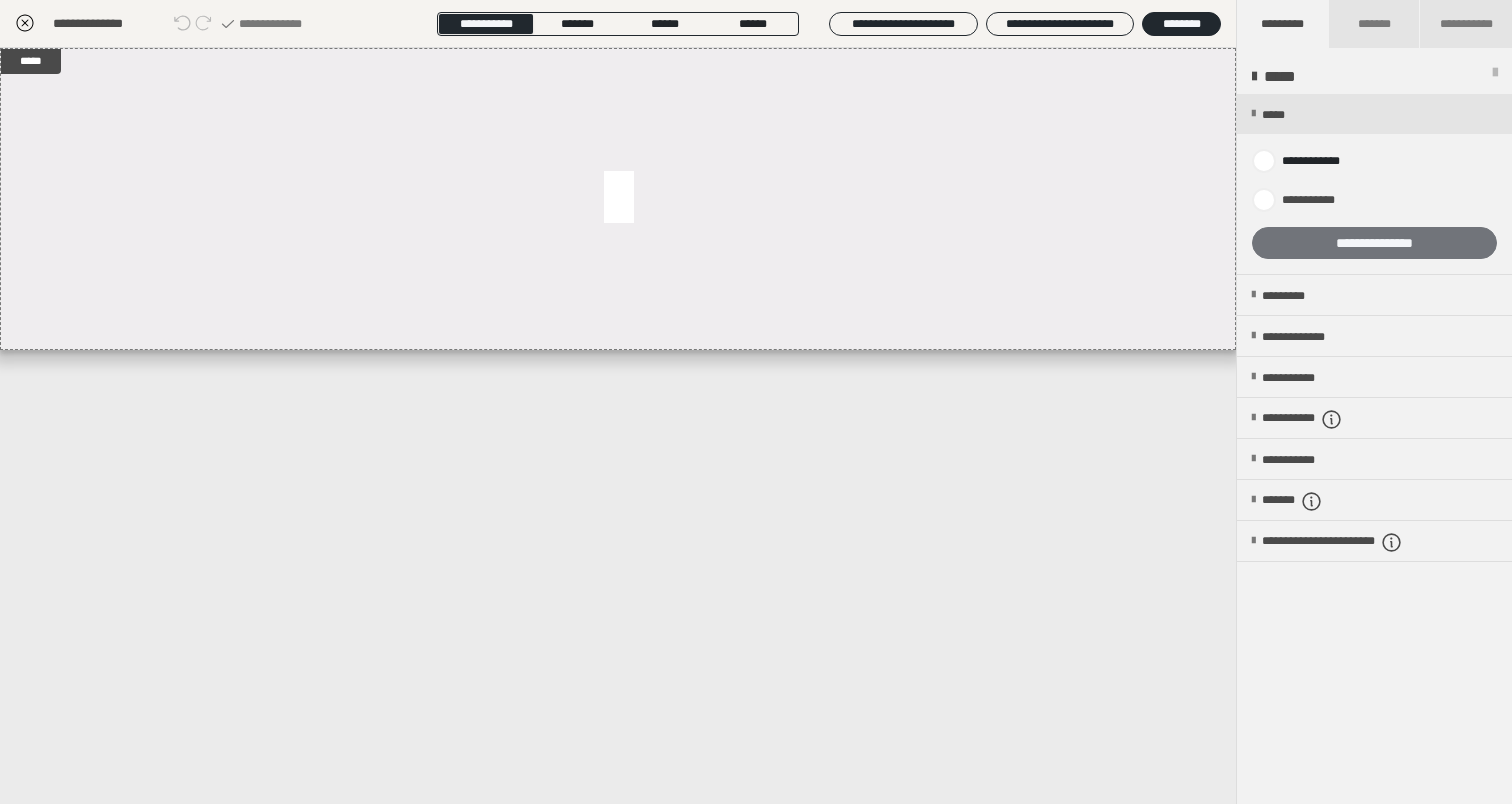 click on "**********" at bounding box center [1374, 243] 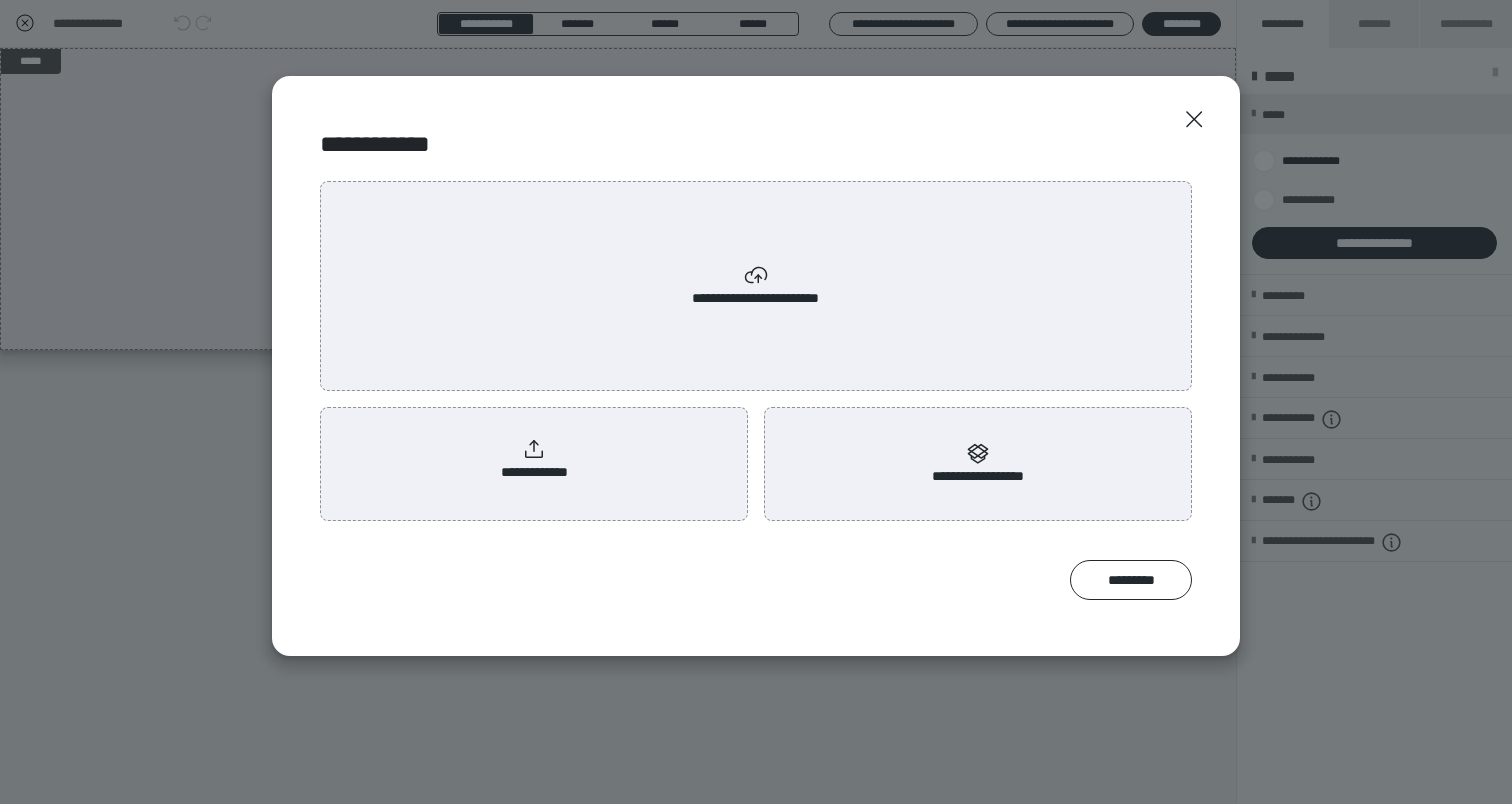 click on "**********" at bounding box center [534, 460] 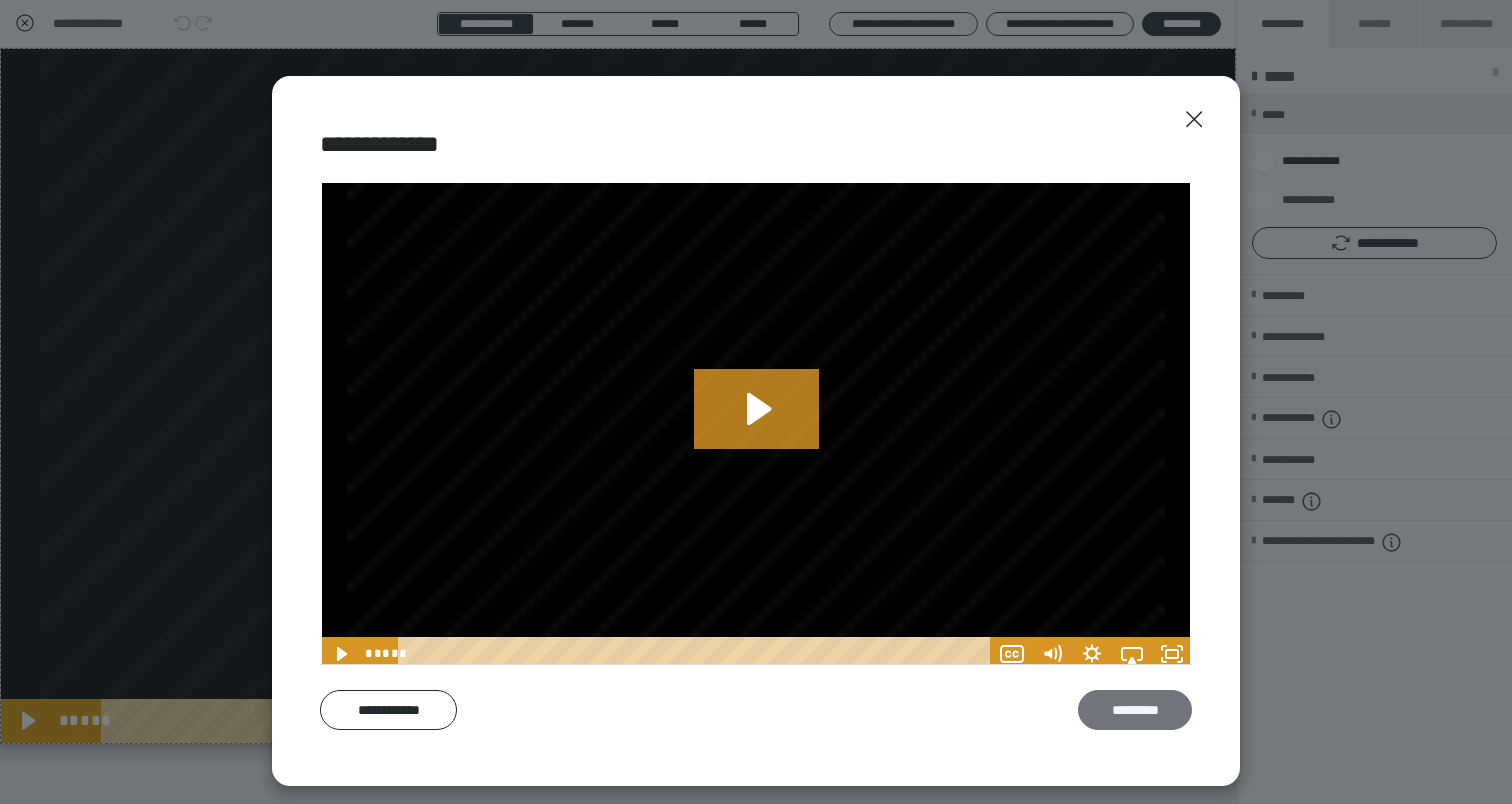 click on "*********" at bounding box center [1135, 710] 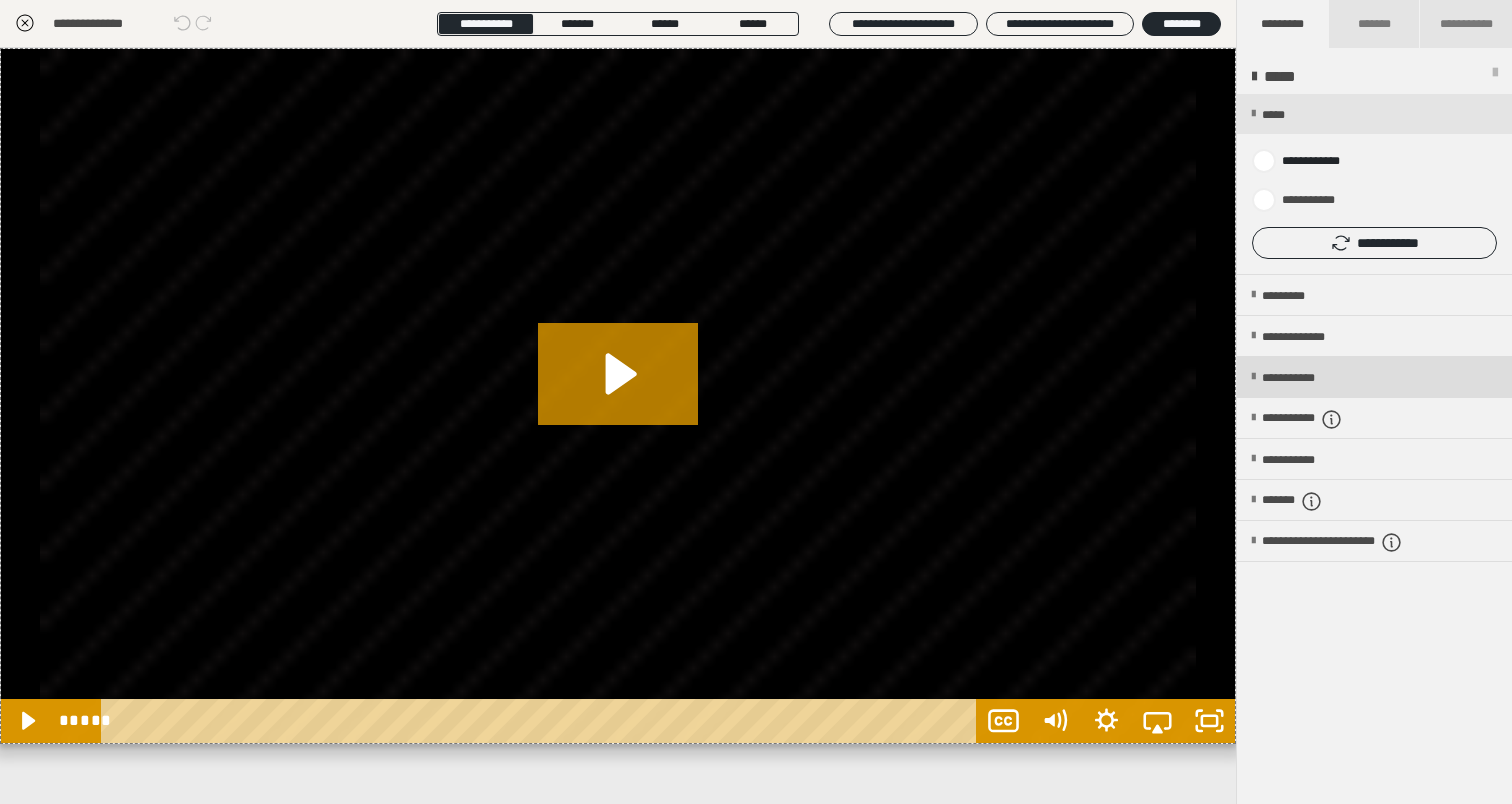 click on "**********" at bounding box center (1306, 378) 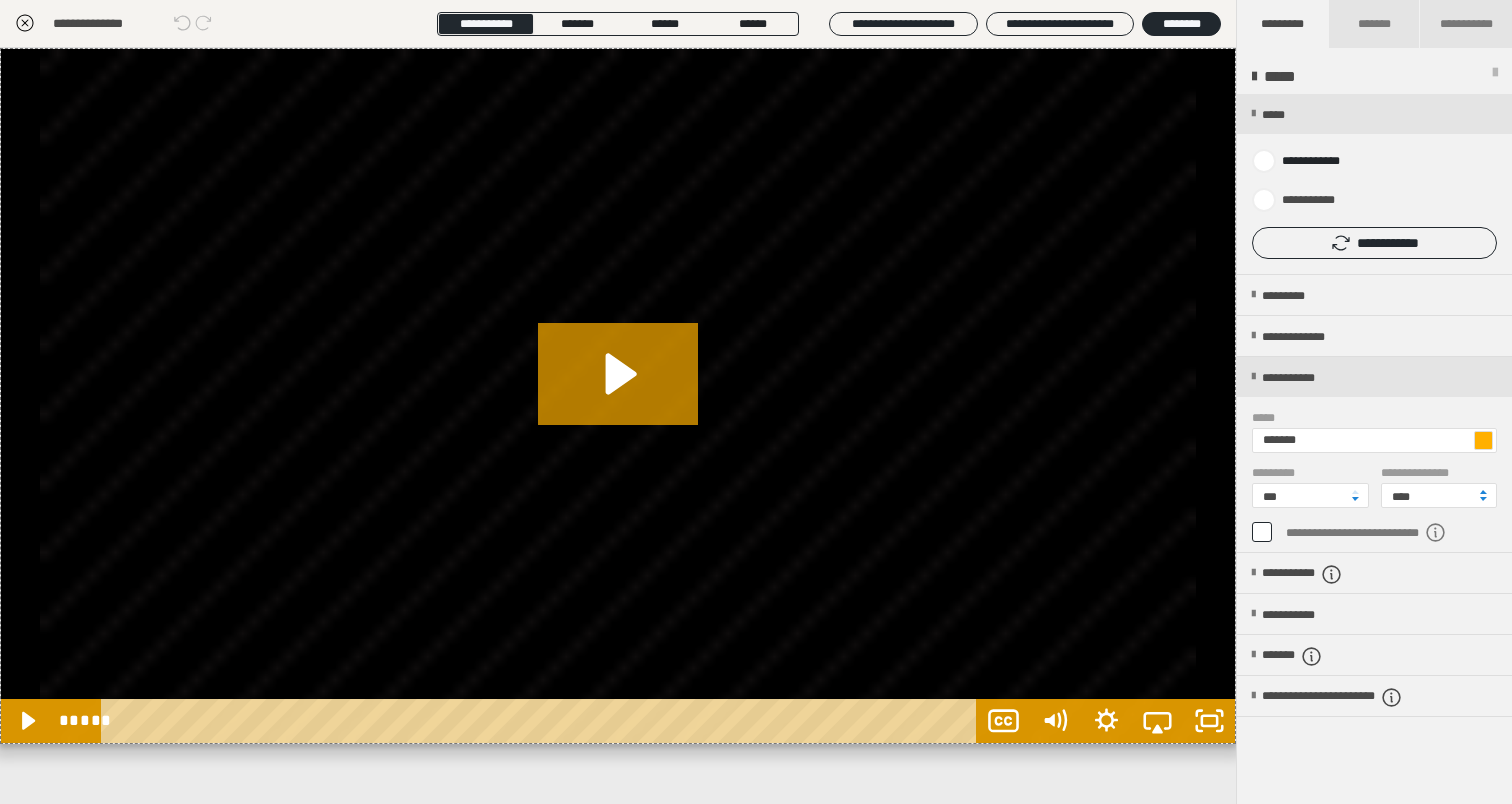 click at bounding box center (1483, 440) 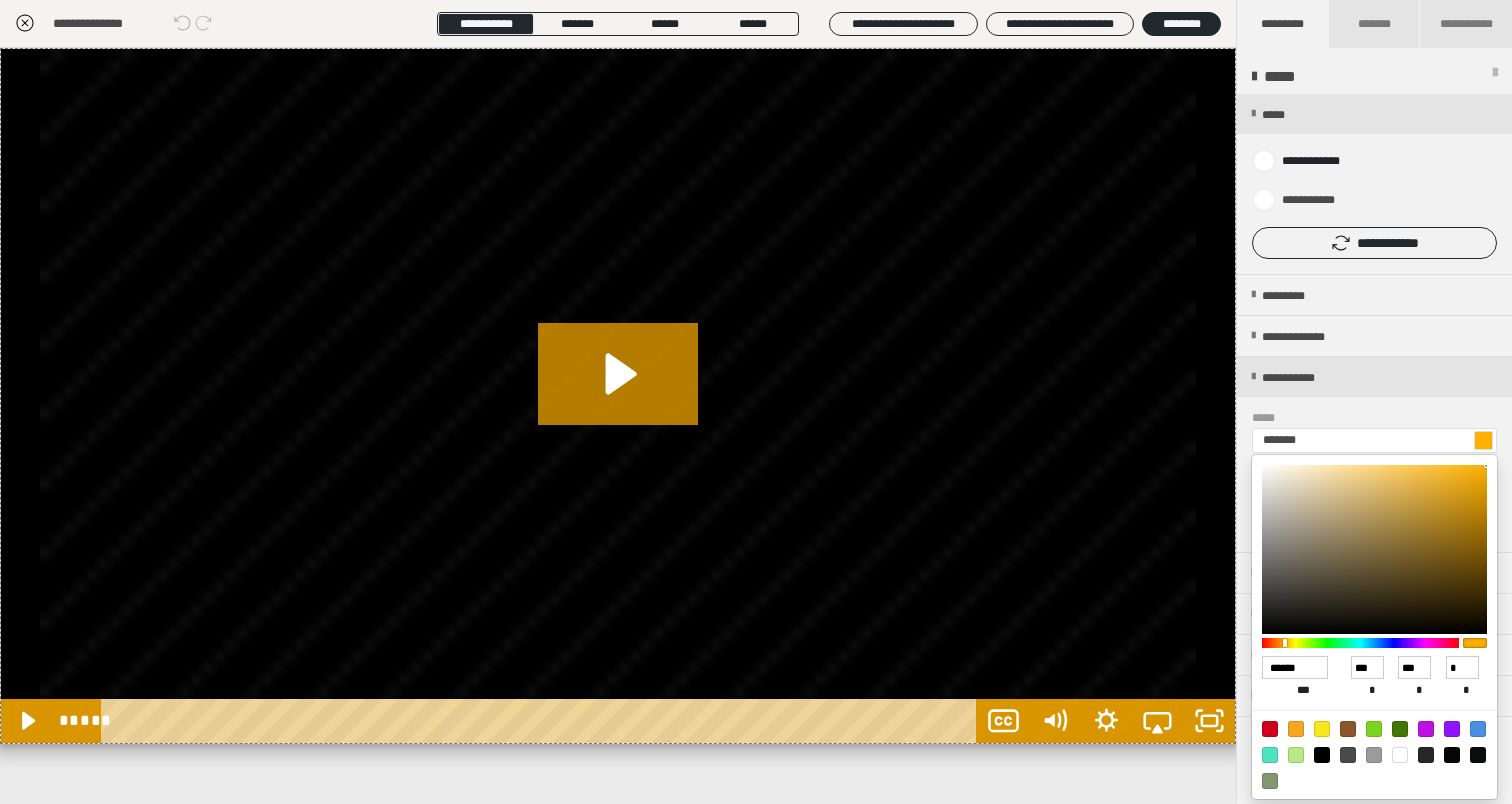 click at bounding box center [1322, 755] 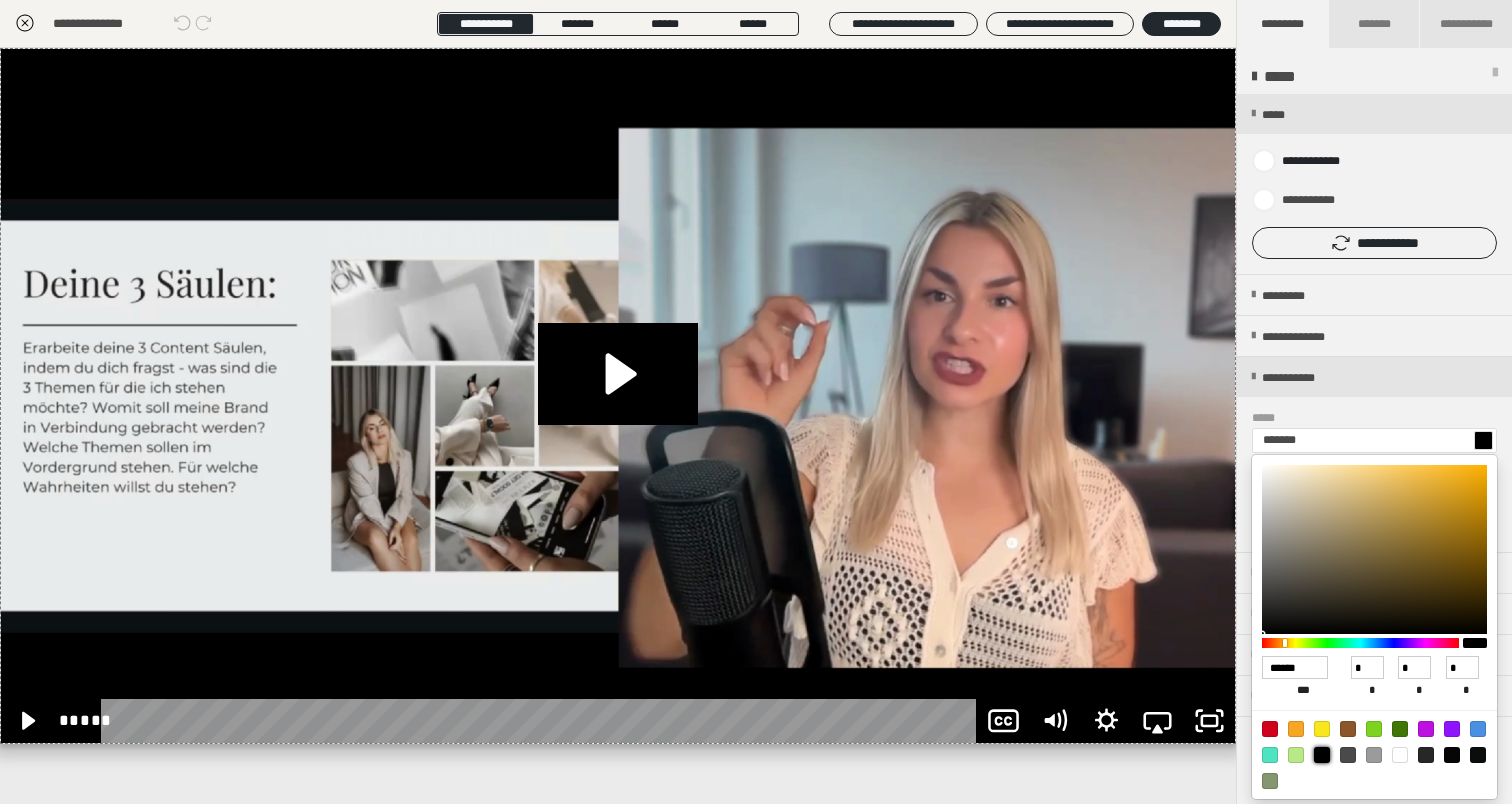 click at bounding box center [756, 402] 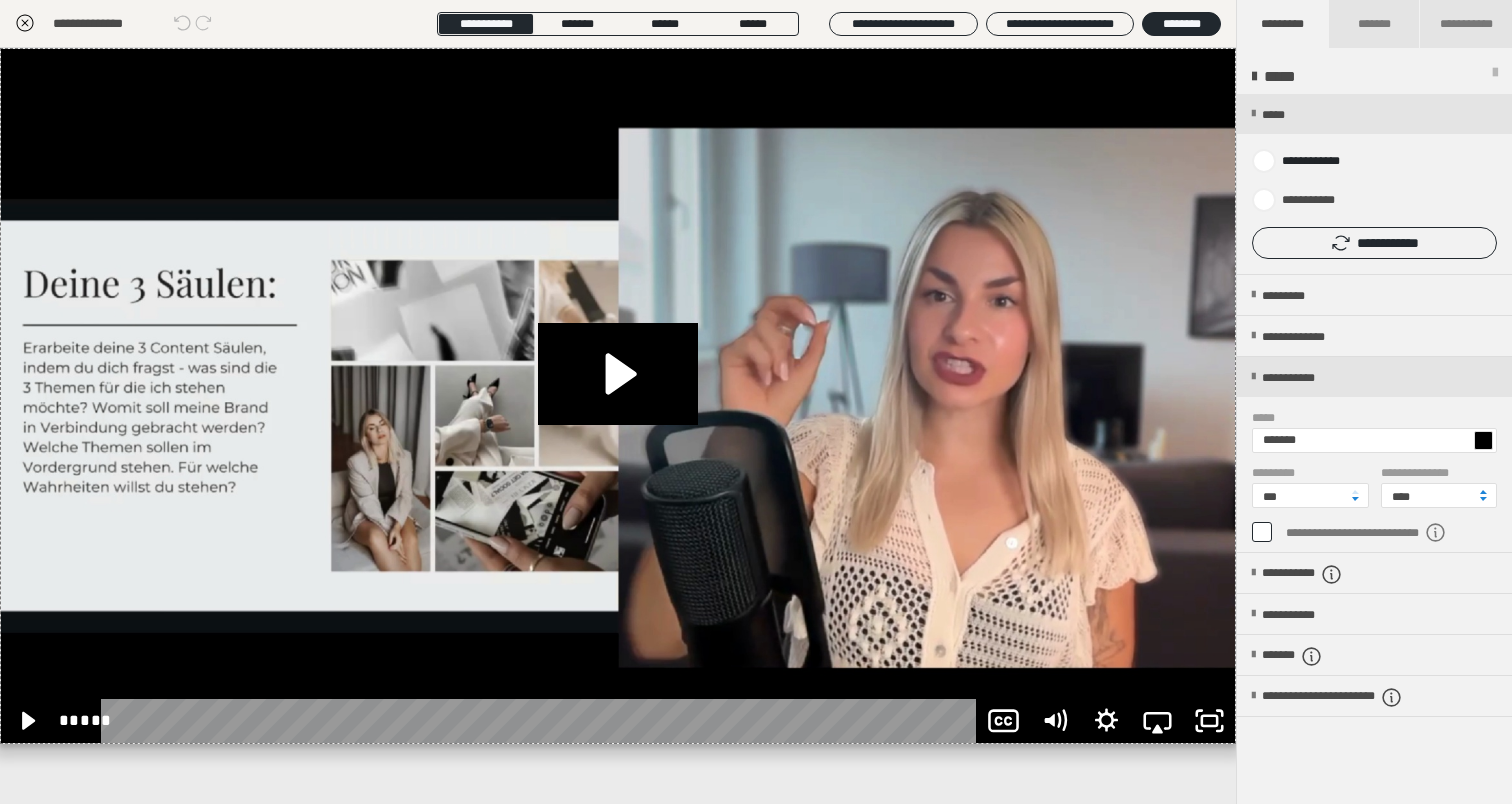 click 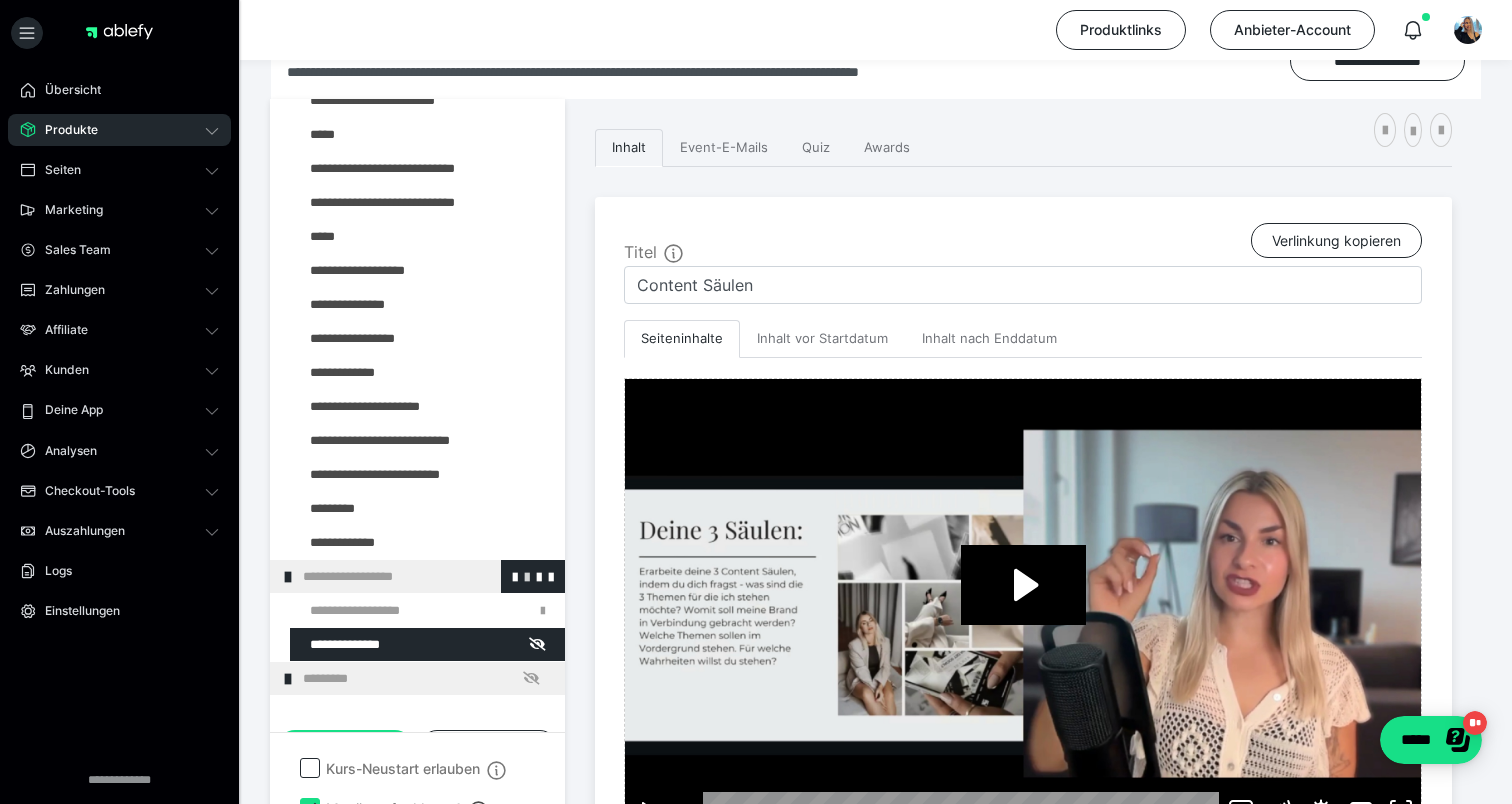 click at bounding box center (527, 576) 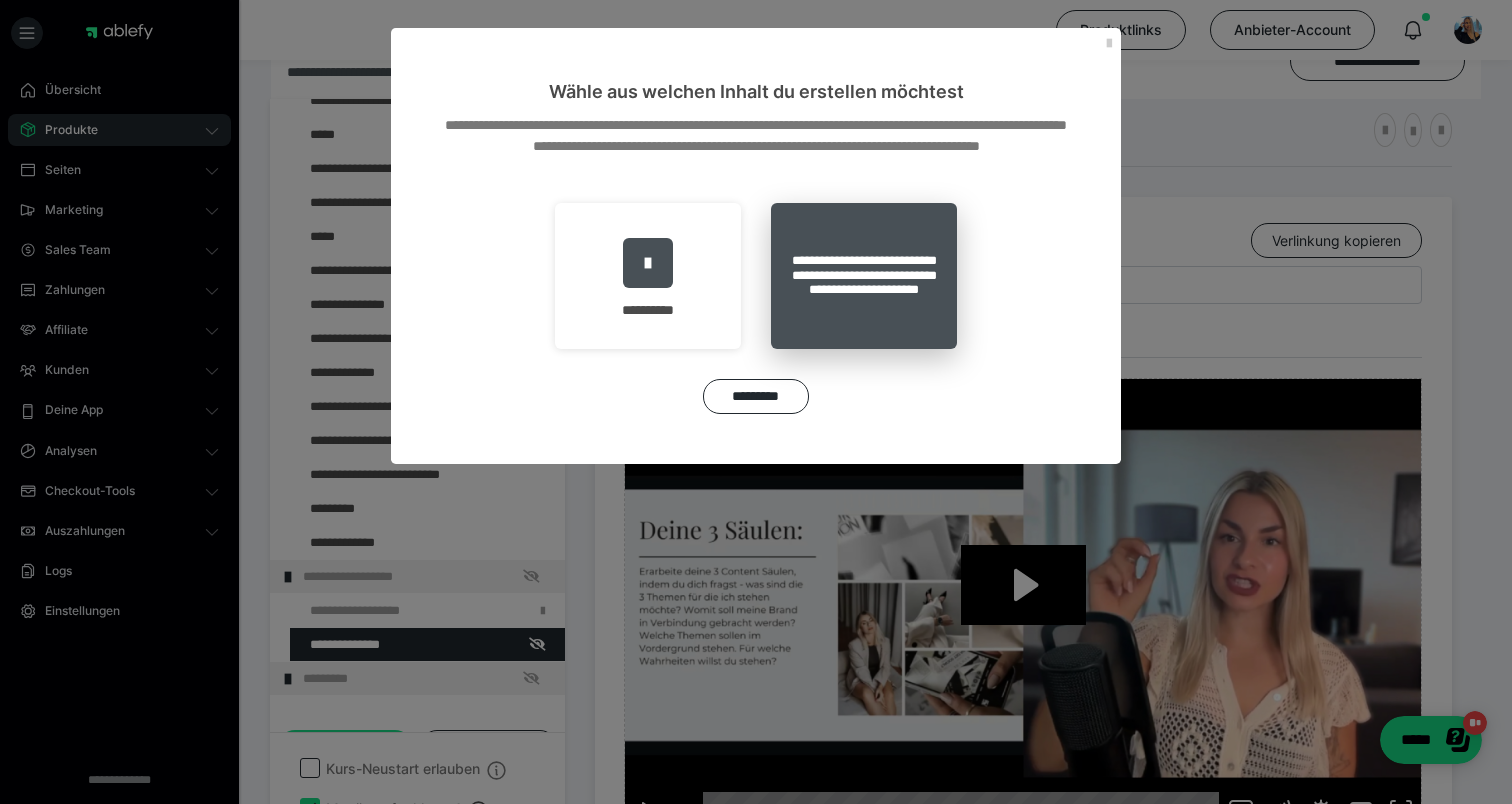 click on "**********" at bounding box center (864, 276) 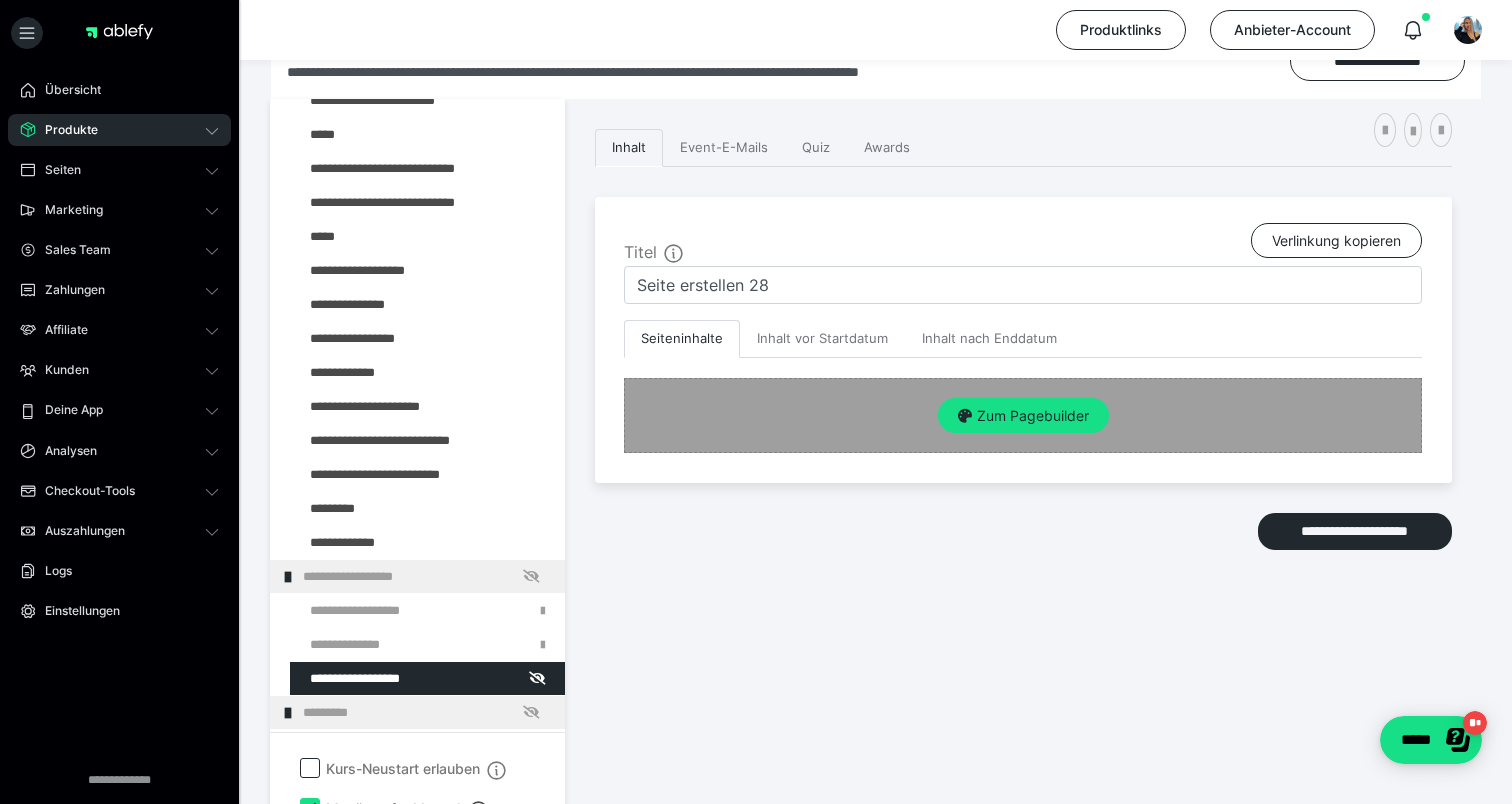 click on "Zum Pagebuilder" at bounding box center (1023, 416) 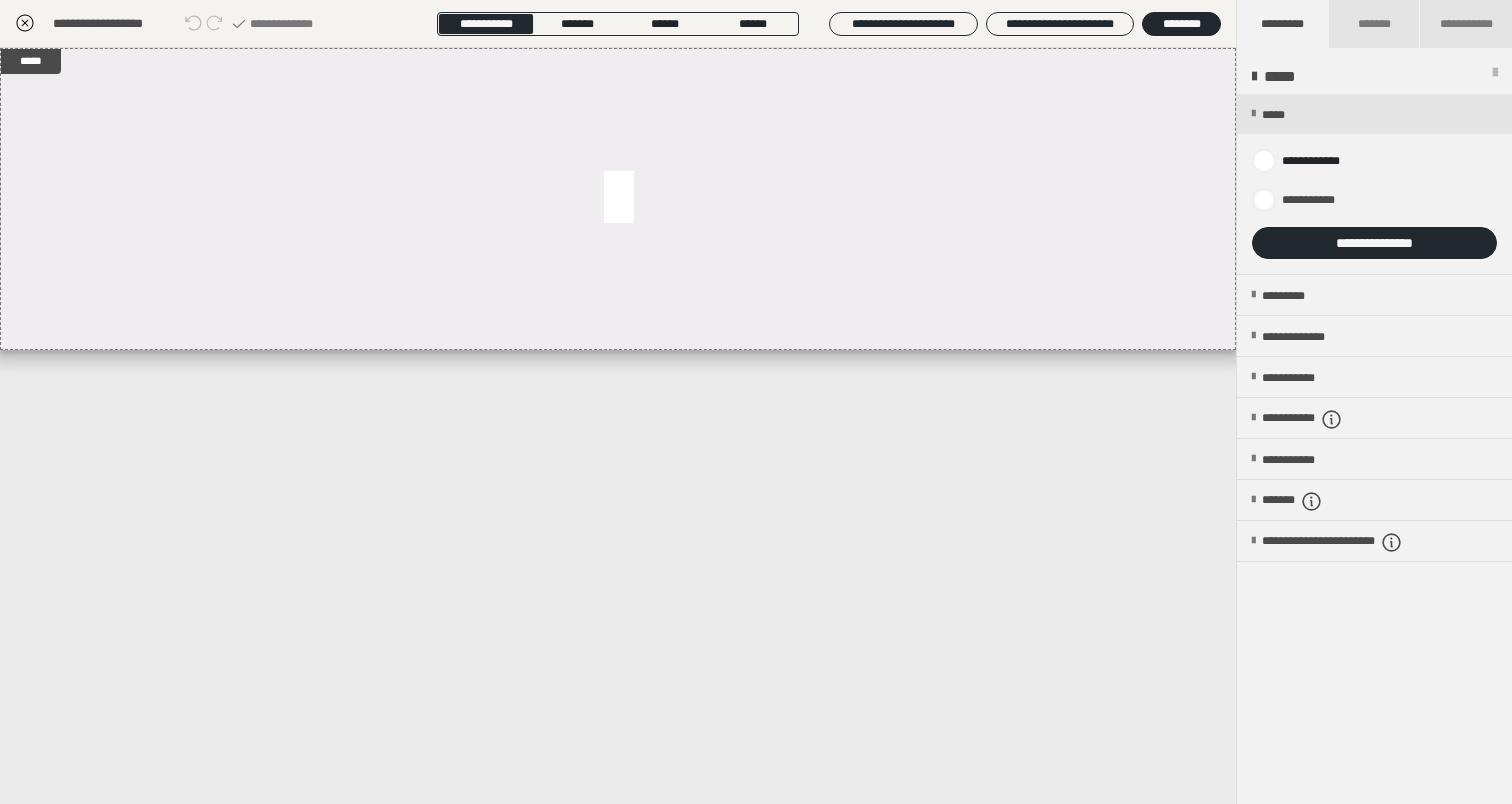 click at bounding box center (1374, 184) 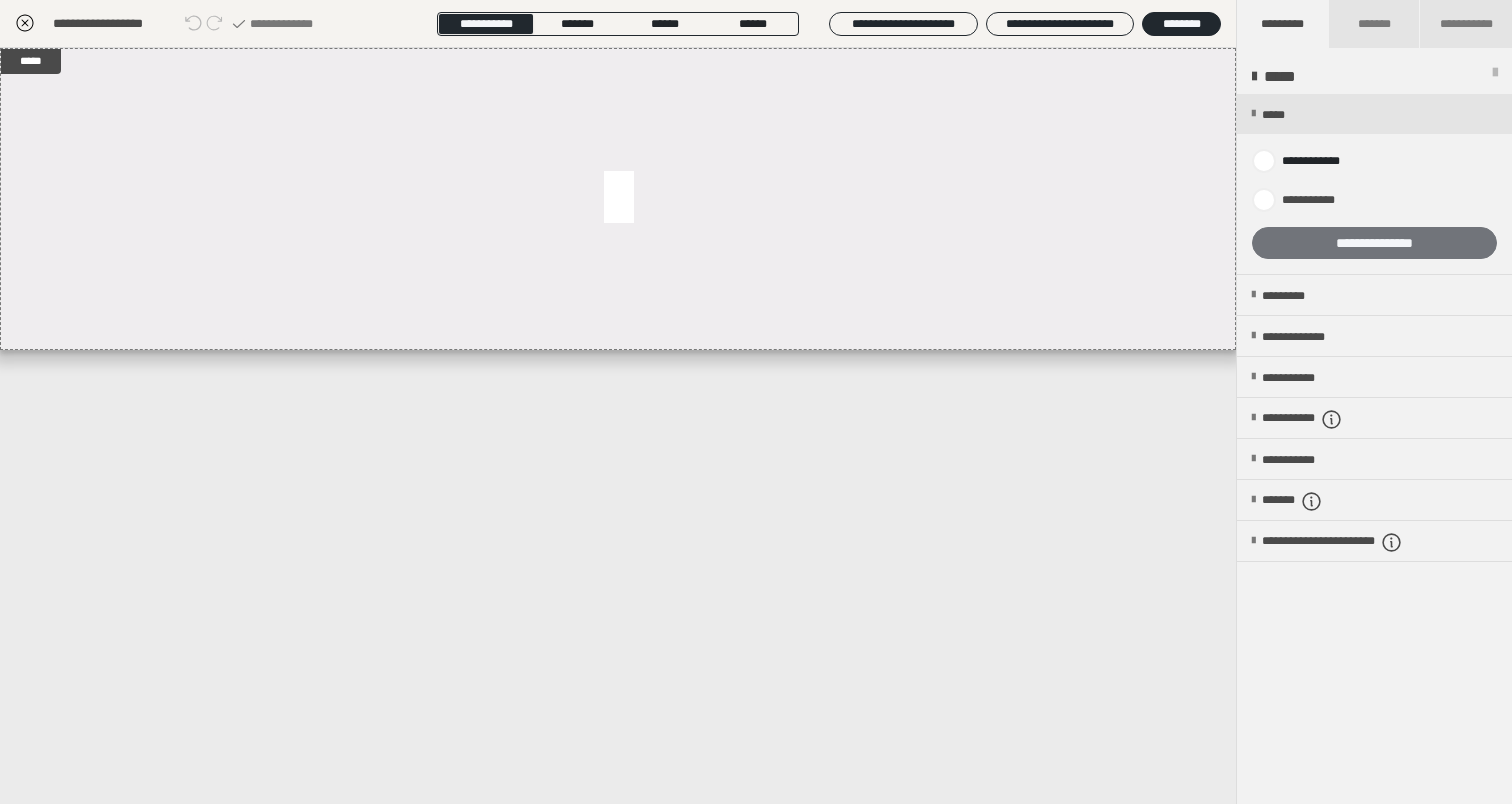 click on "**********" at bounding box center (1374, 243) 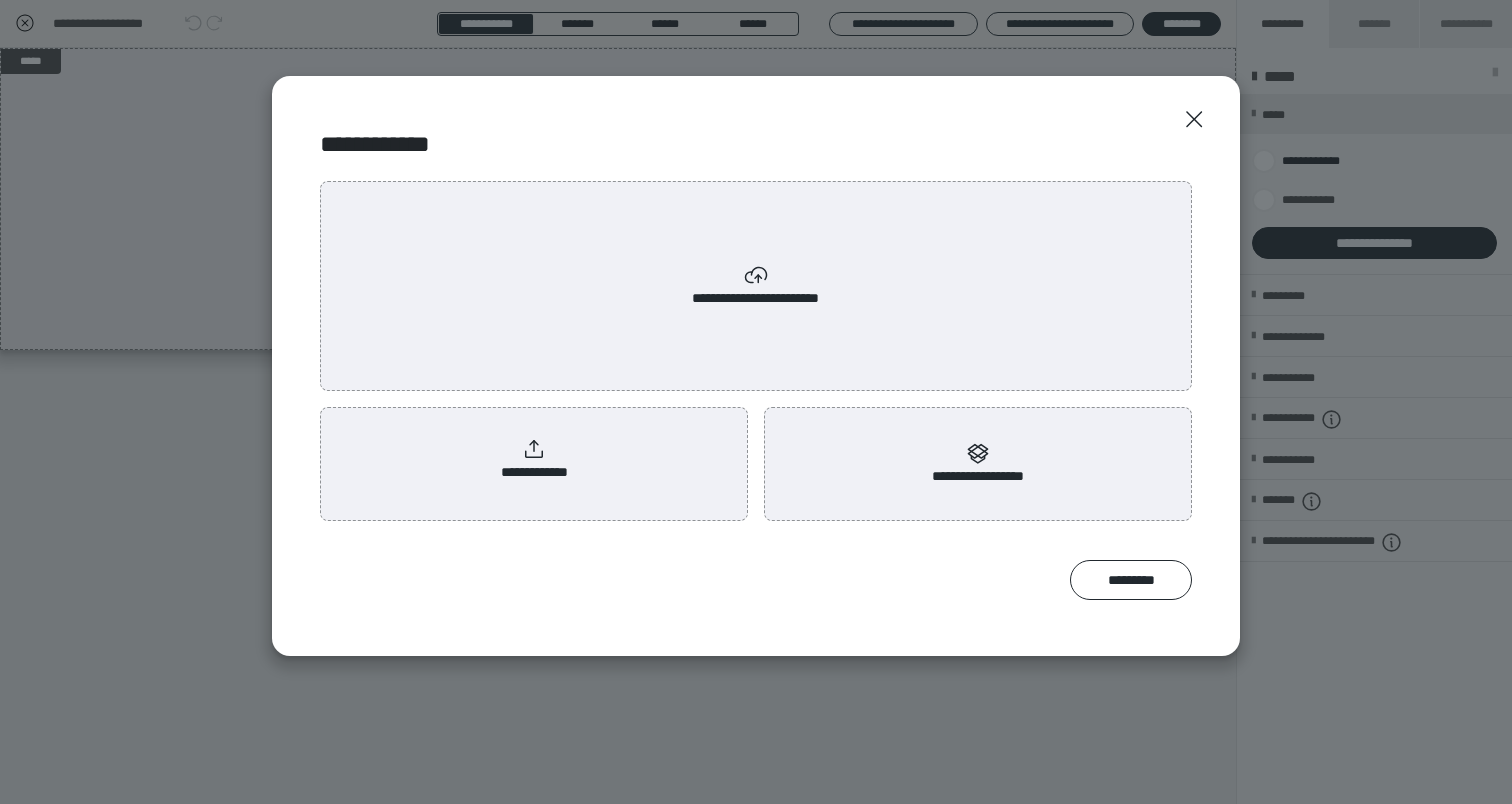 click on "**********" at bounding box center [534, 460] 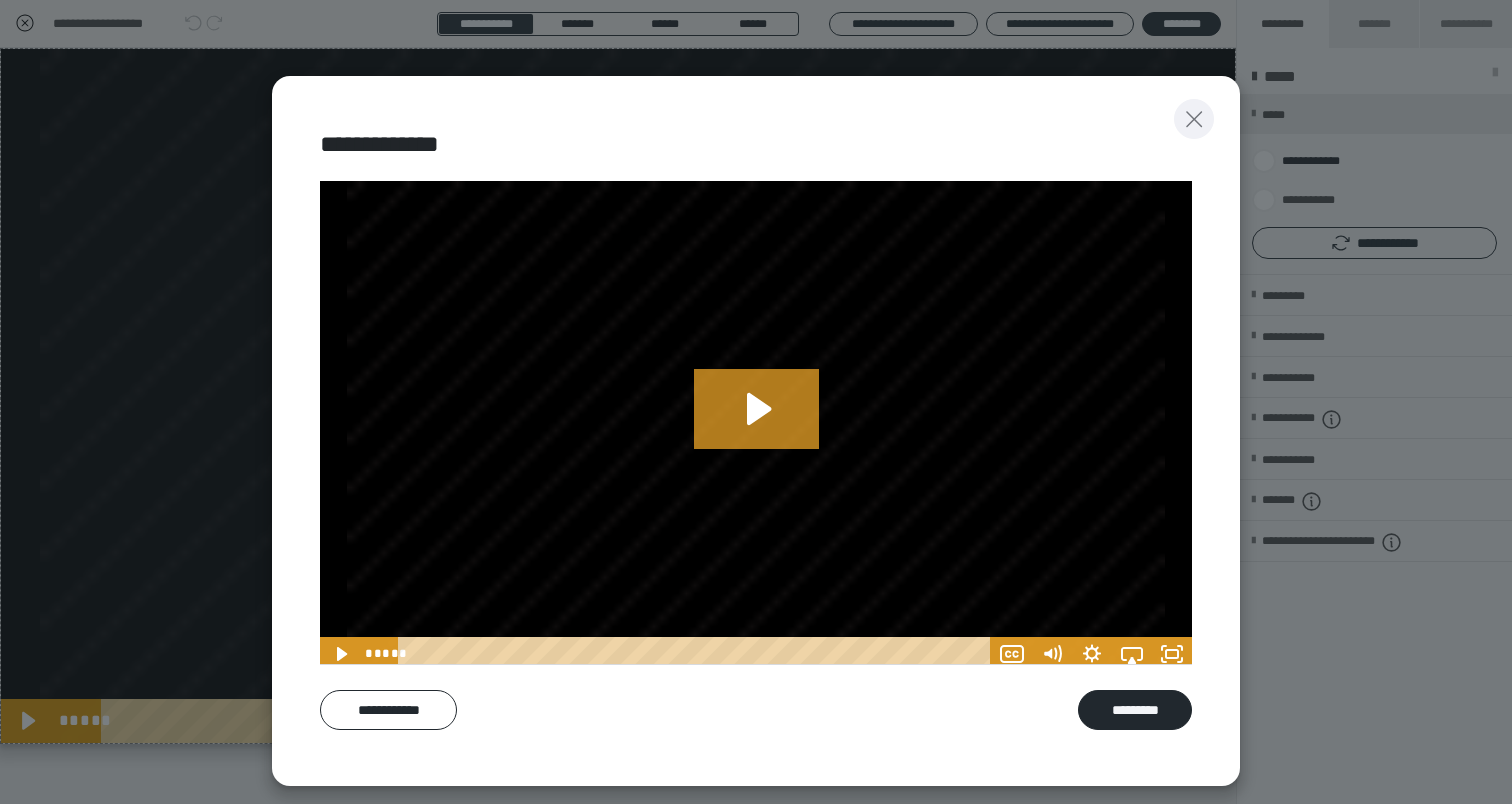 click 